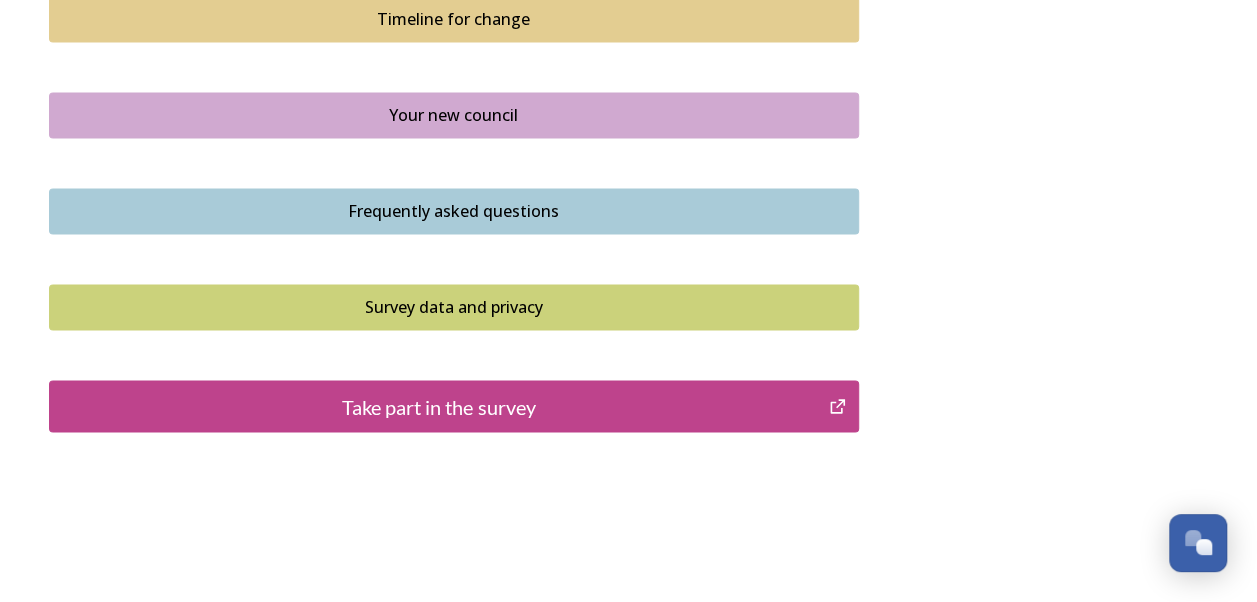 scroll, scrollTop: 1544, scrollLeft: 0, axis: vertical 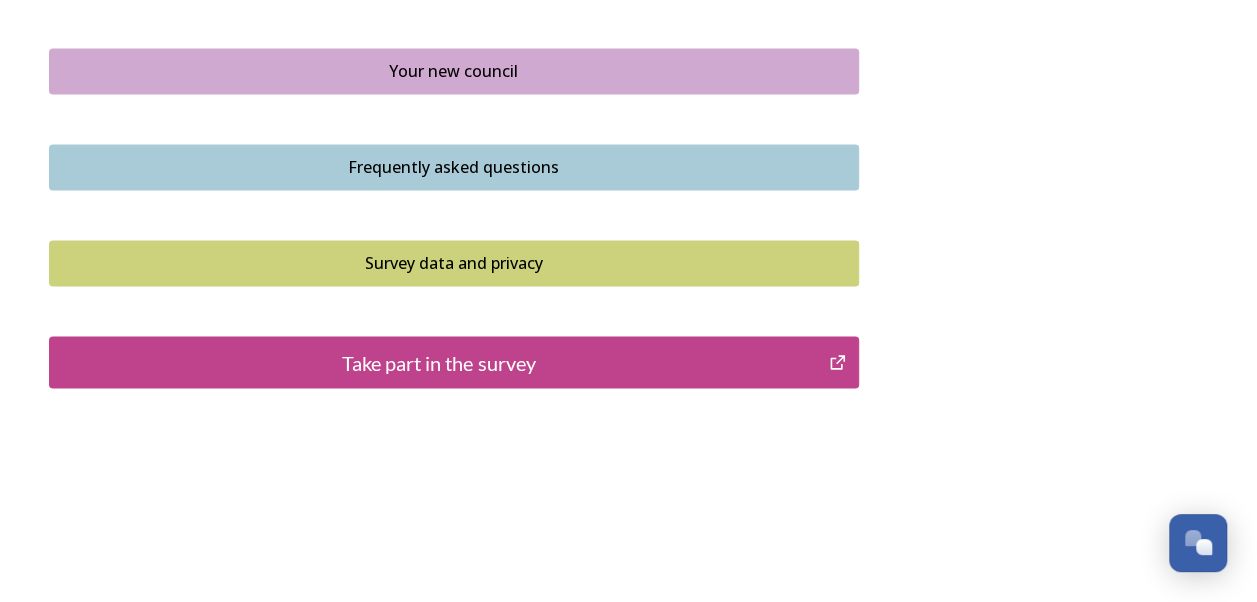 click on "Take part in the survey" at bounding box center [439, 362] 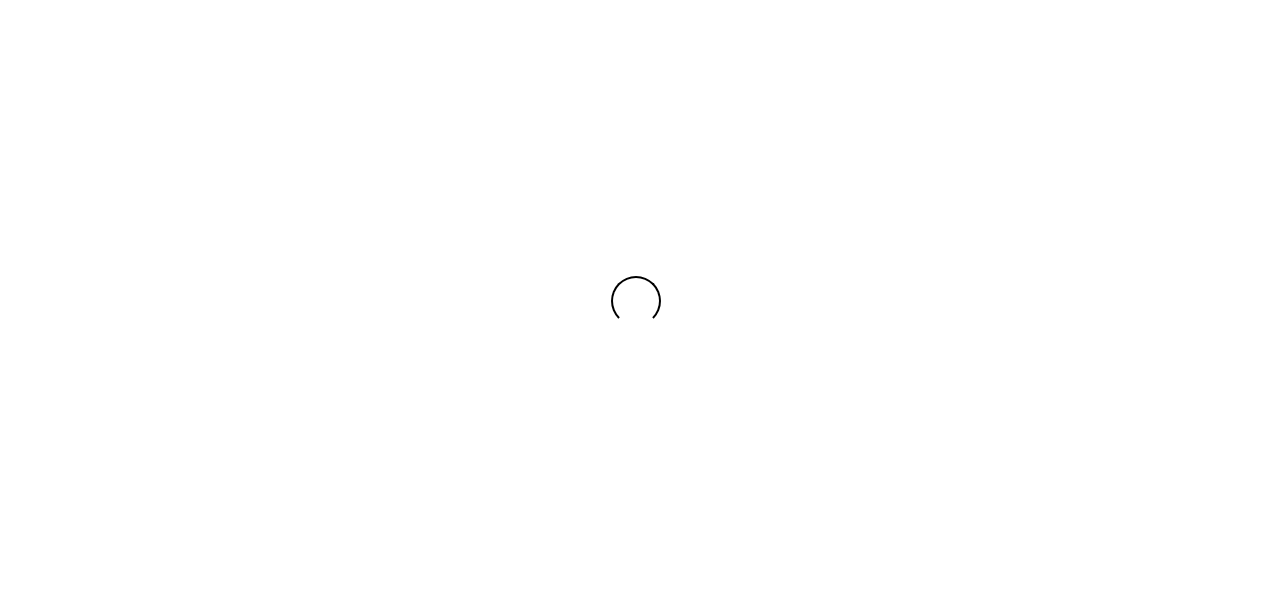 scroll, scrollTop: 0, scrollLeft: 0, axis: both 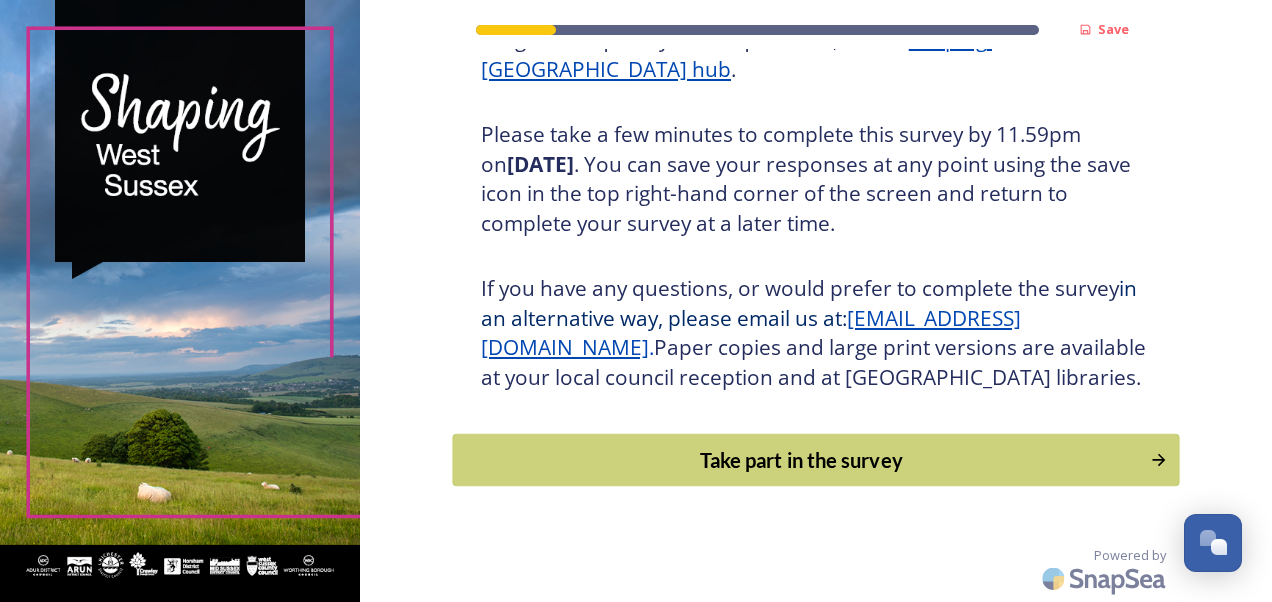 click on "Take part in the survey" at bounding box center (801, 460) 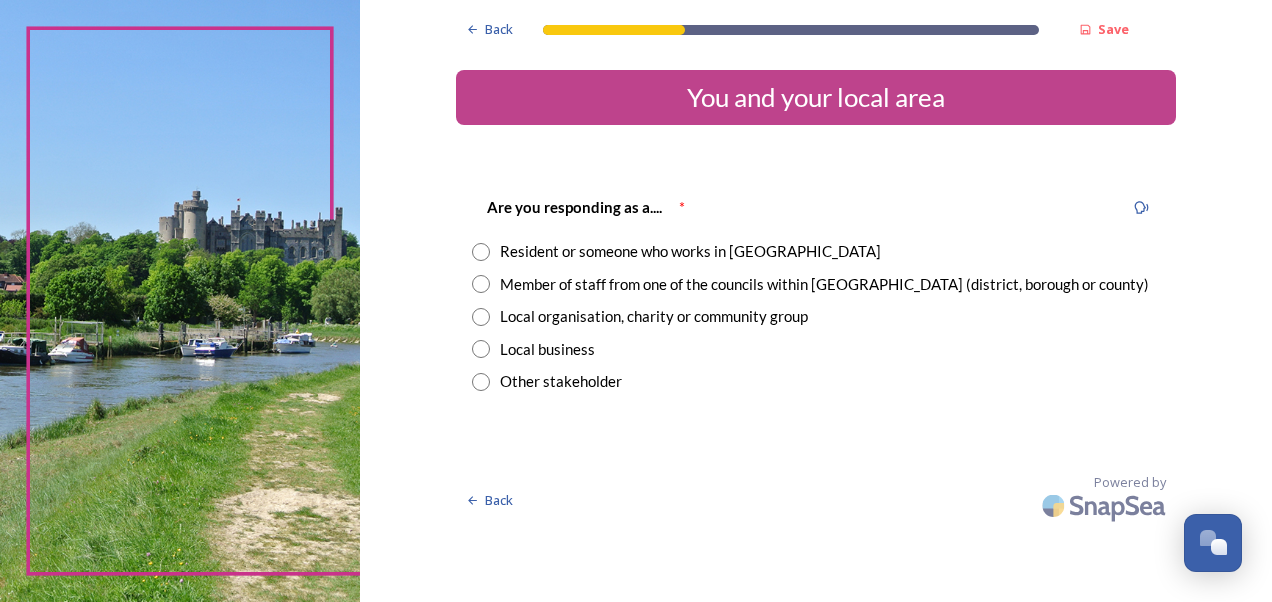 click at bounding box center (481, 252) 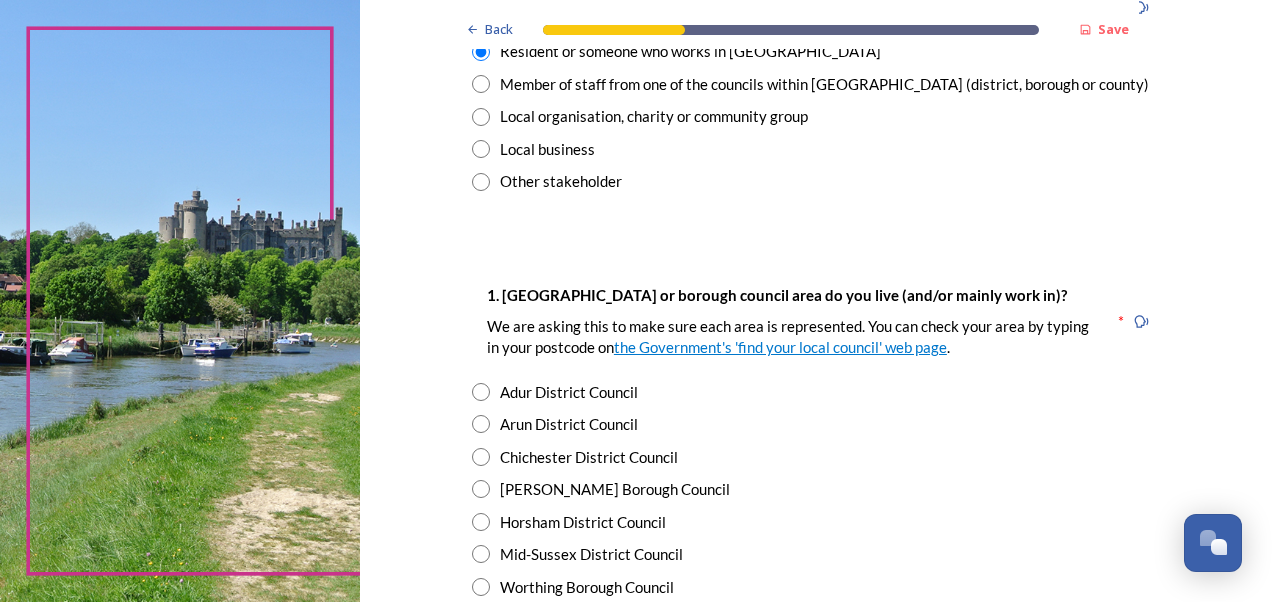 scroll, scrollTop: 300, scrollLeft: 0, axis: vertical 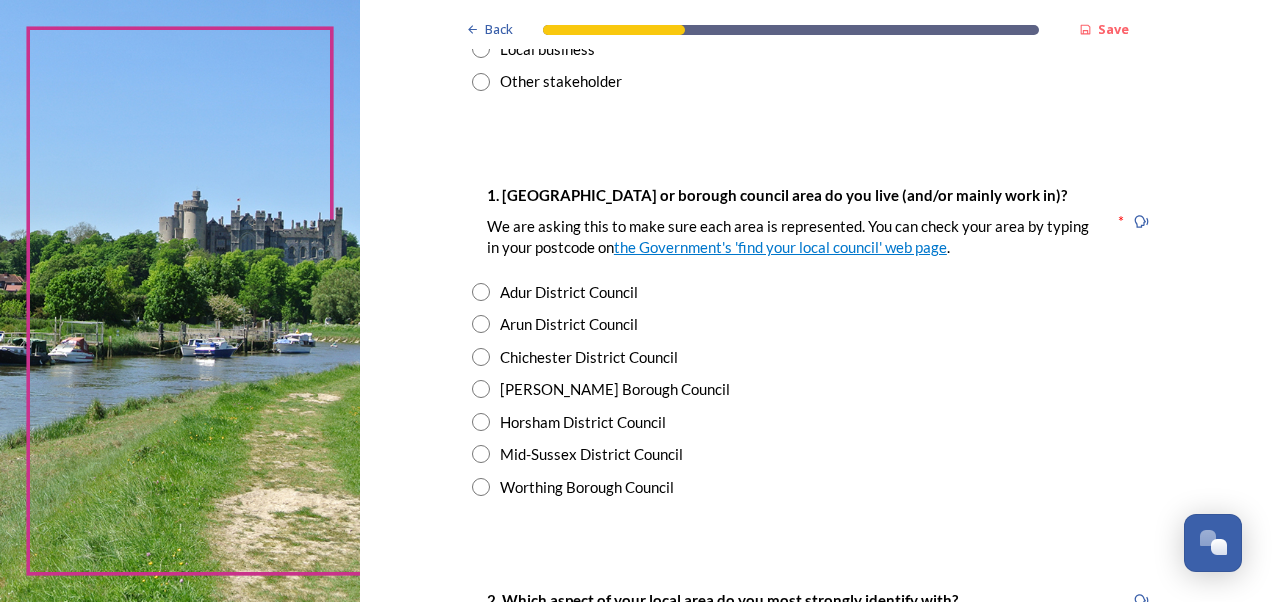 click on "Worthing Borough Council" at bounding box center [587, 487] 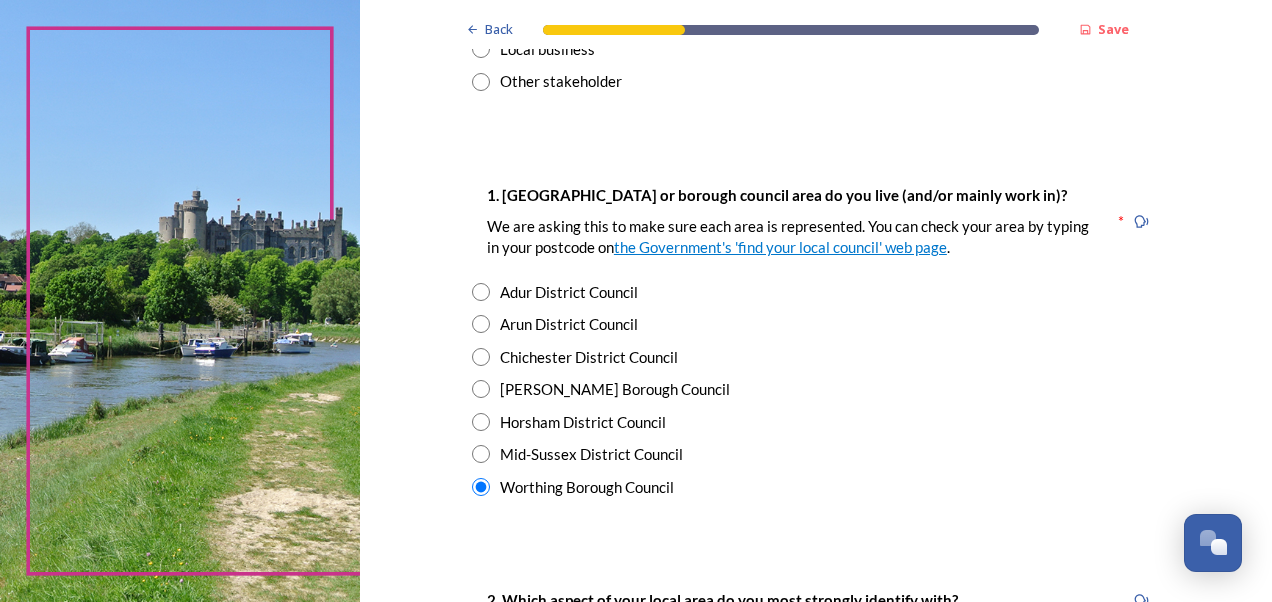 scroll, scrollTop: 600, scrollLeft: 0, axis: vertical 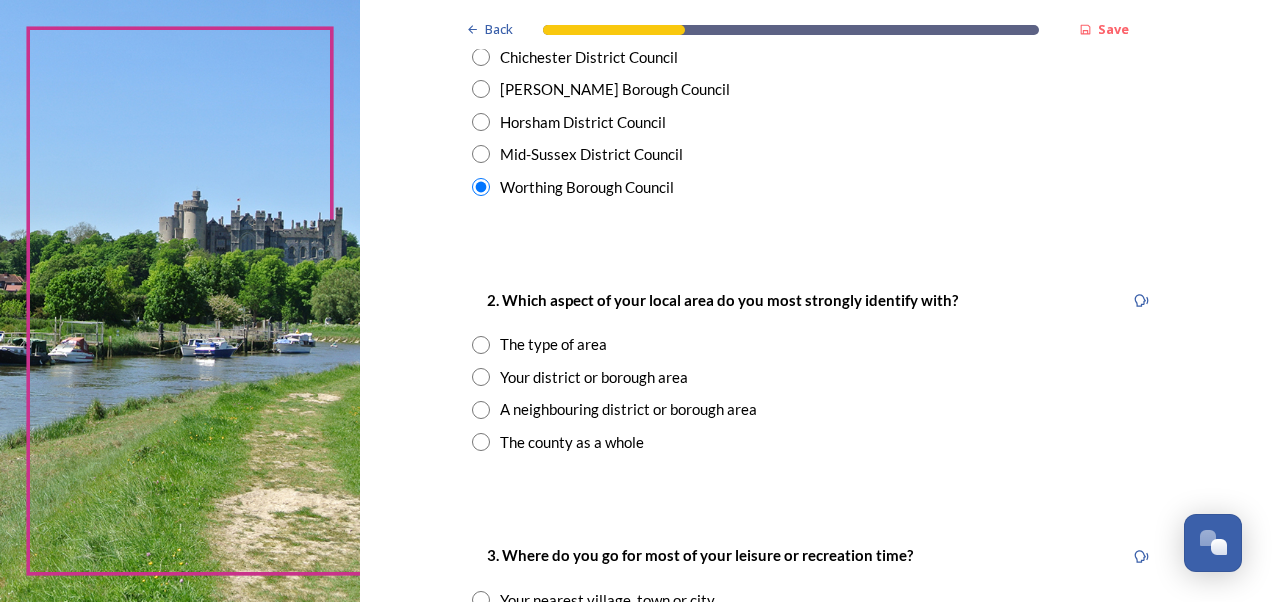 click on "The county as a whole" at bounding box center [572, 442] 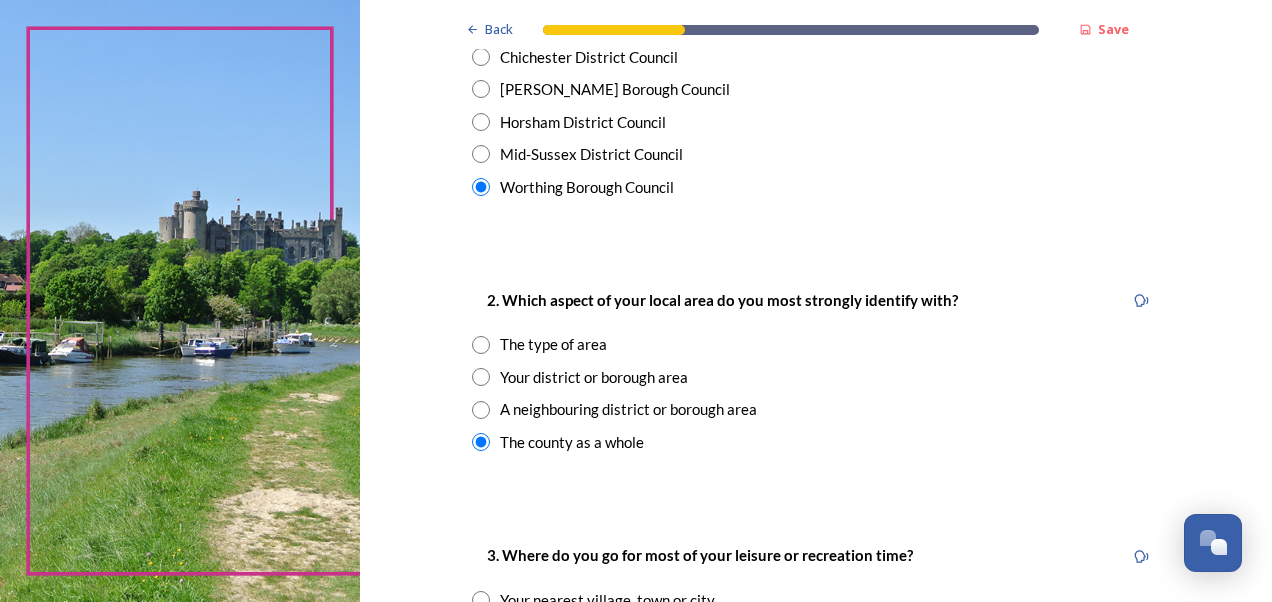 scroll, scrollTop: 900, scrollLeft: 0, axis: vertical 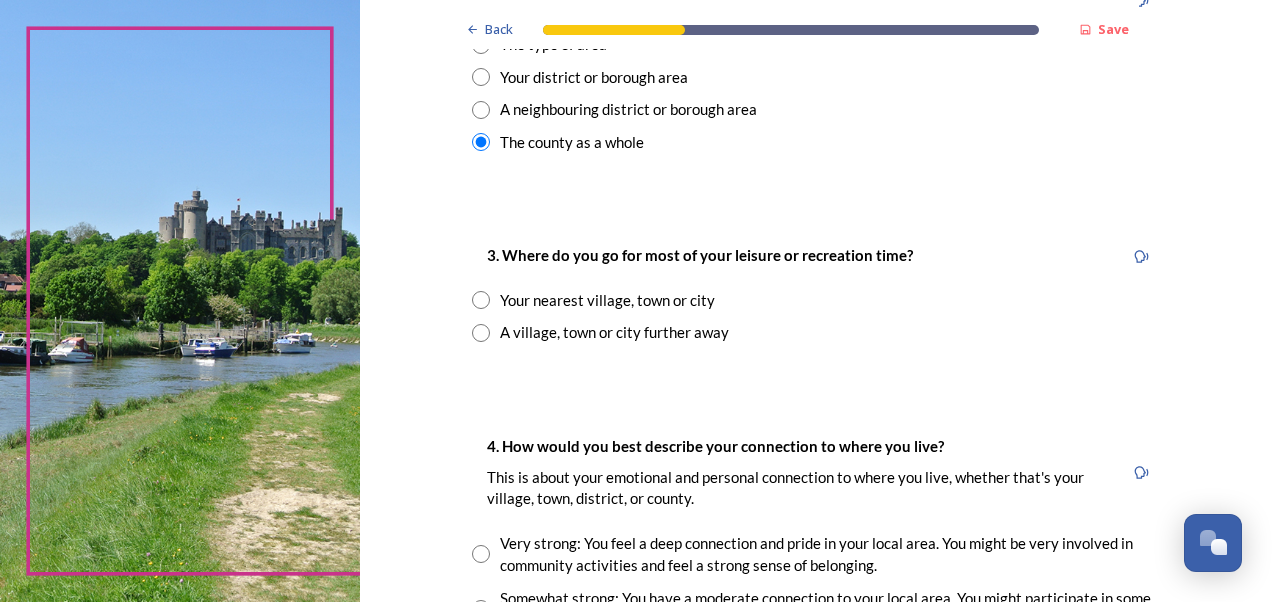 click on "Your nearest village, town or city" at bounding box center [607, 300] 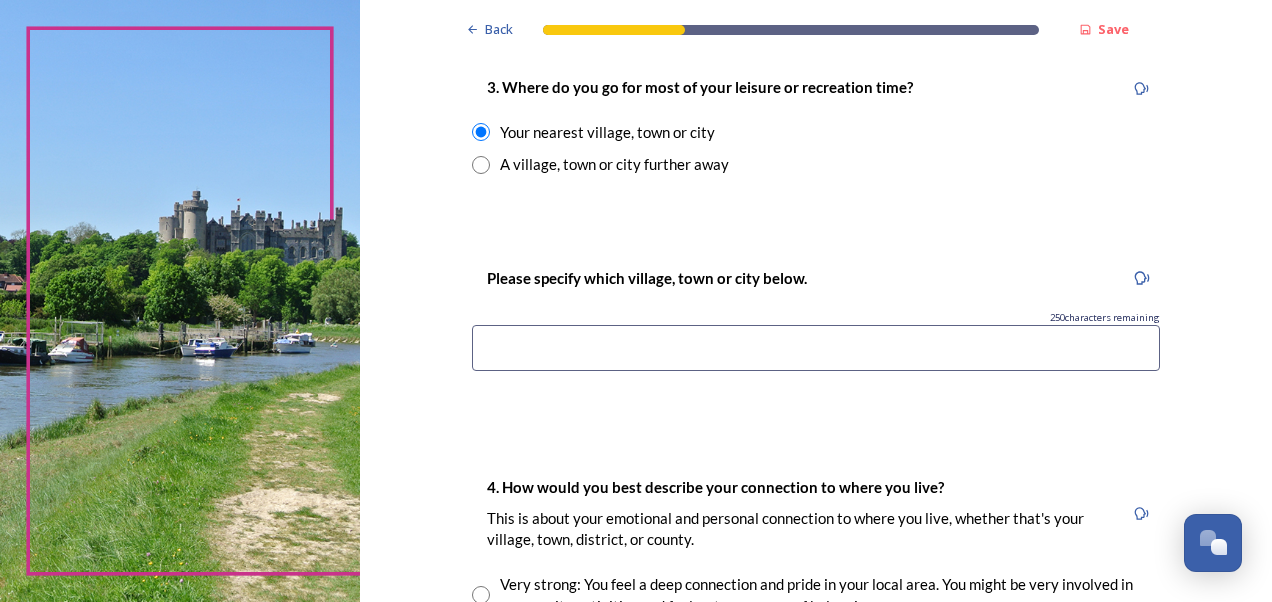 scroll, scrollTop: 1100, scrollLeft: 0, axis: vertical 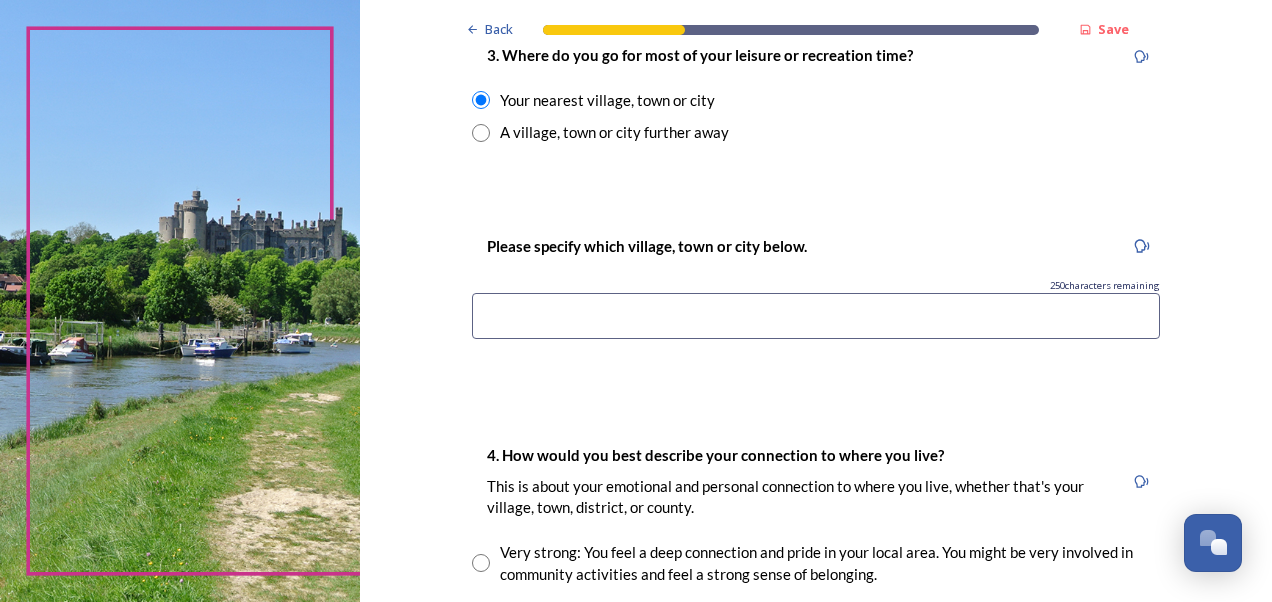 click at bounding box center [816, 316] 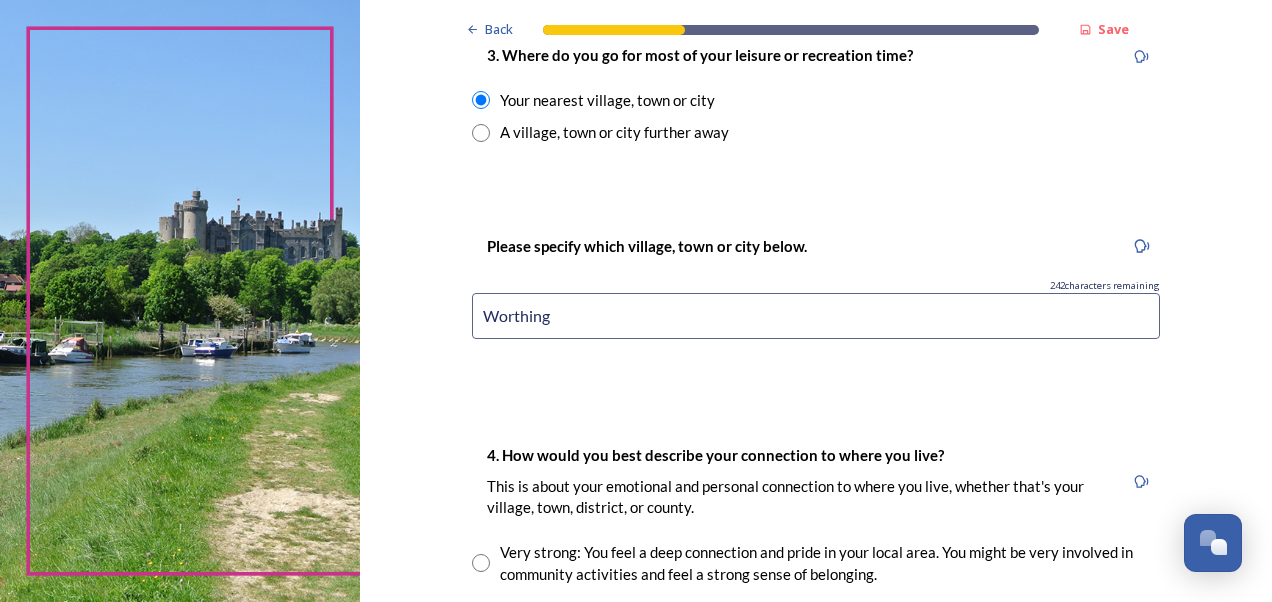 type on "Worthing" 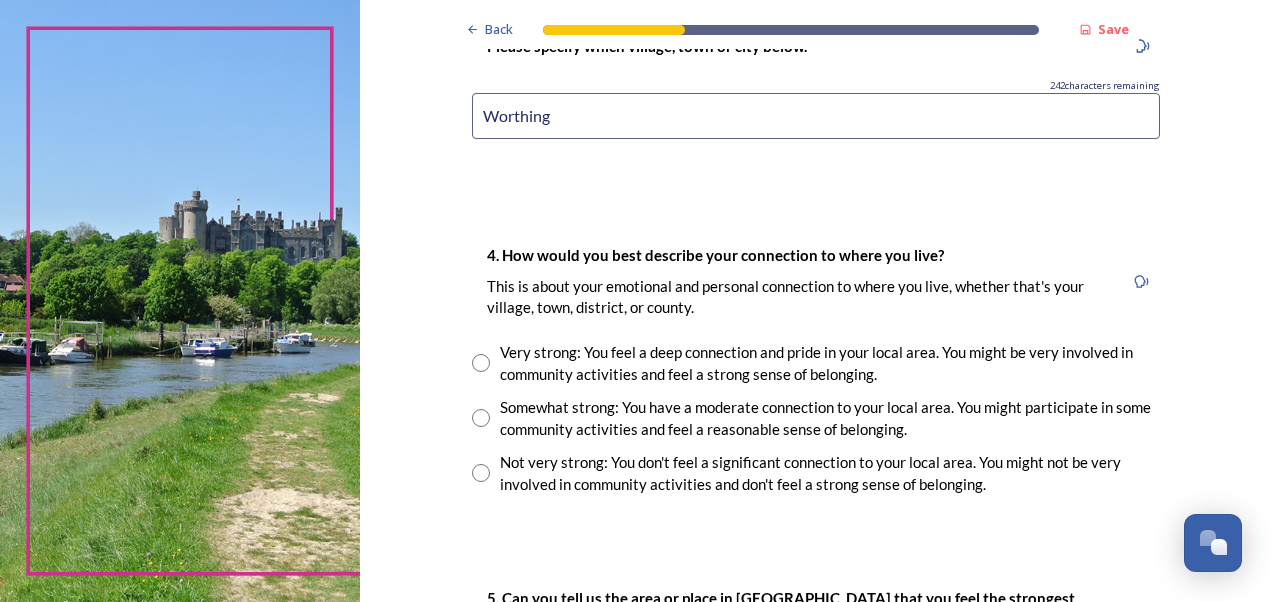 scroll, scrollTop: 1400, scrollLeft: 0, axis: vertical 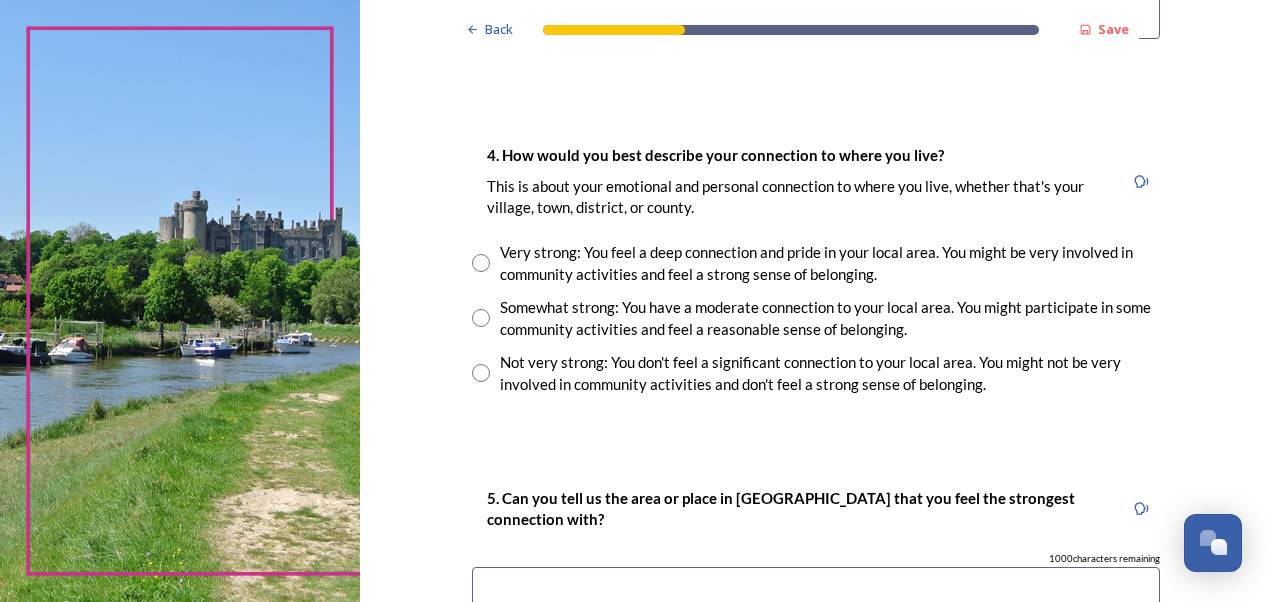 click at bounding box center [481, 263] 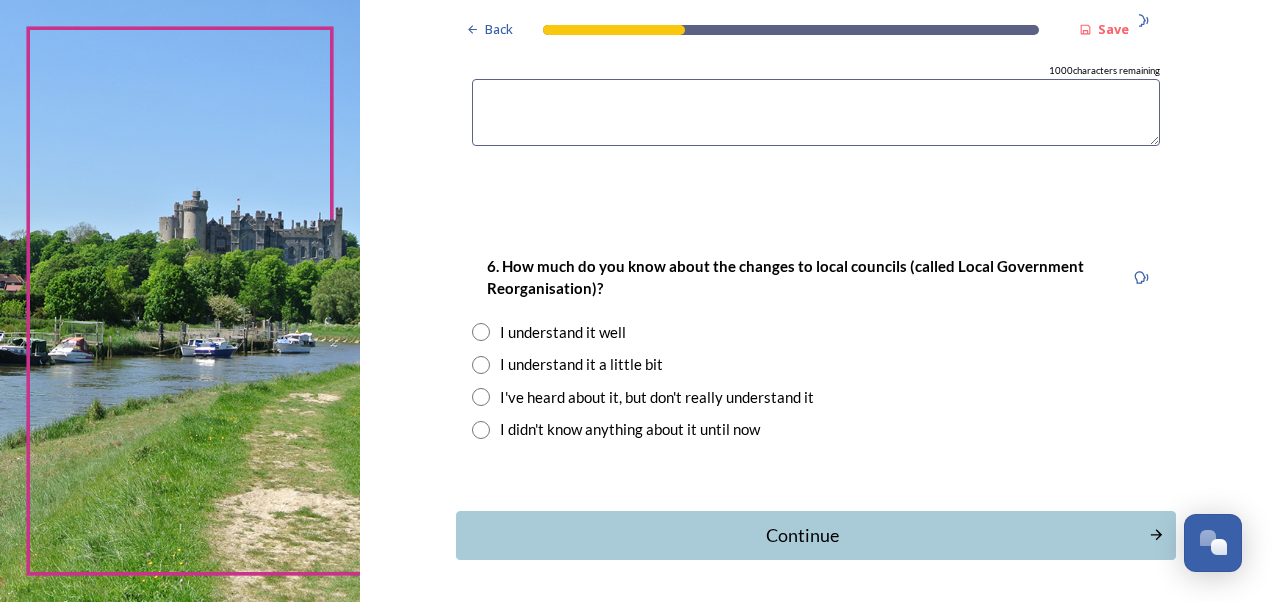 scroll, scrollTop: 1960, scrollLeft: 0, axis: vertical 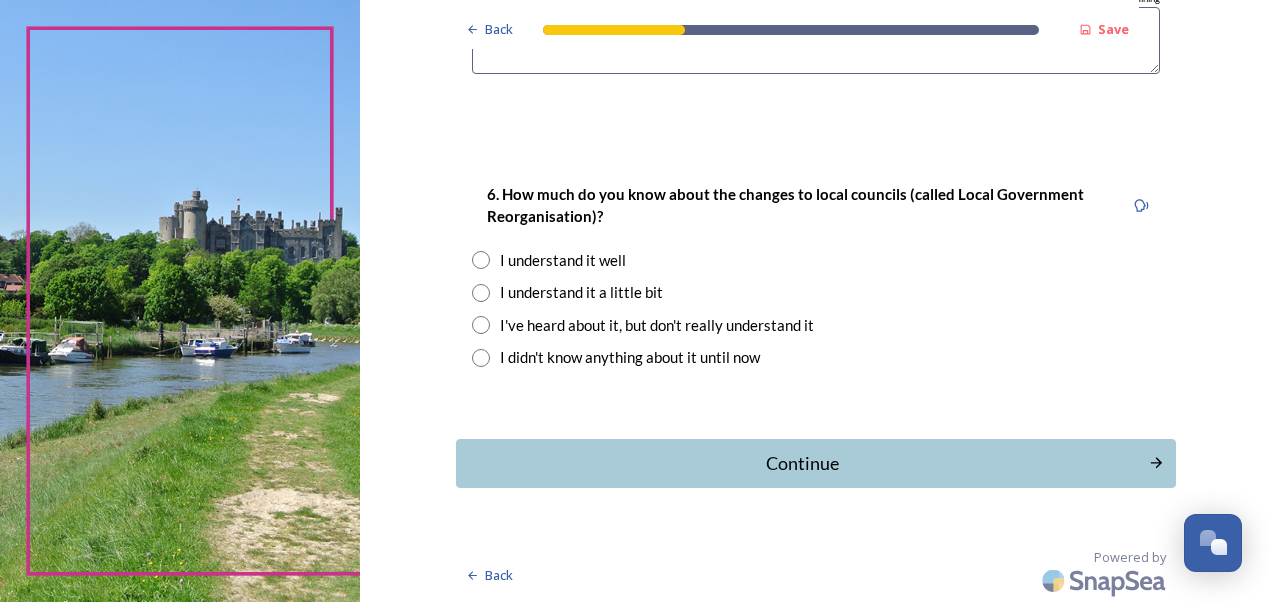click on "I understand it well" at bounding box center [563, 260] 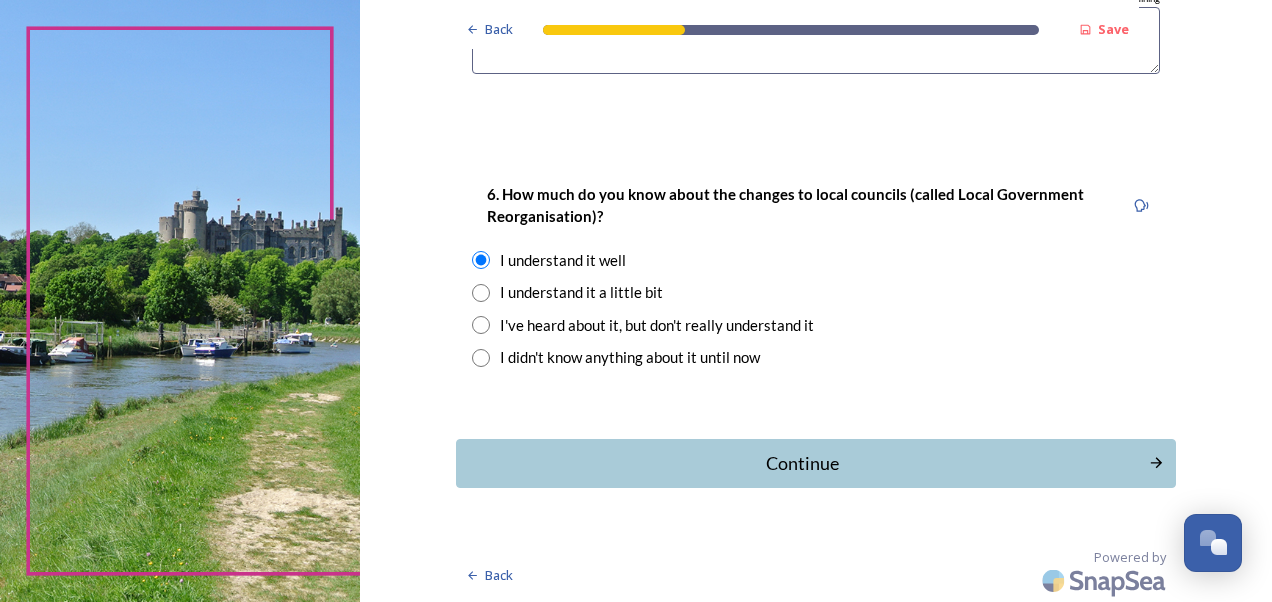 scroll, scrollTop: 1660, scrollLeft: 0, axis: vertical 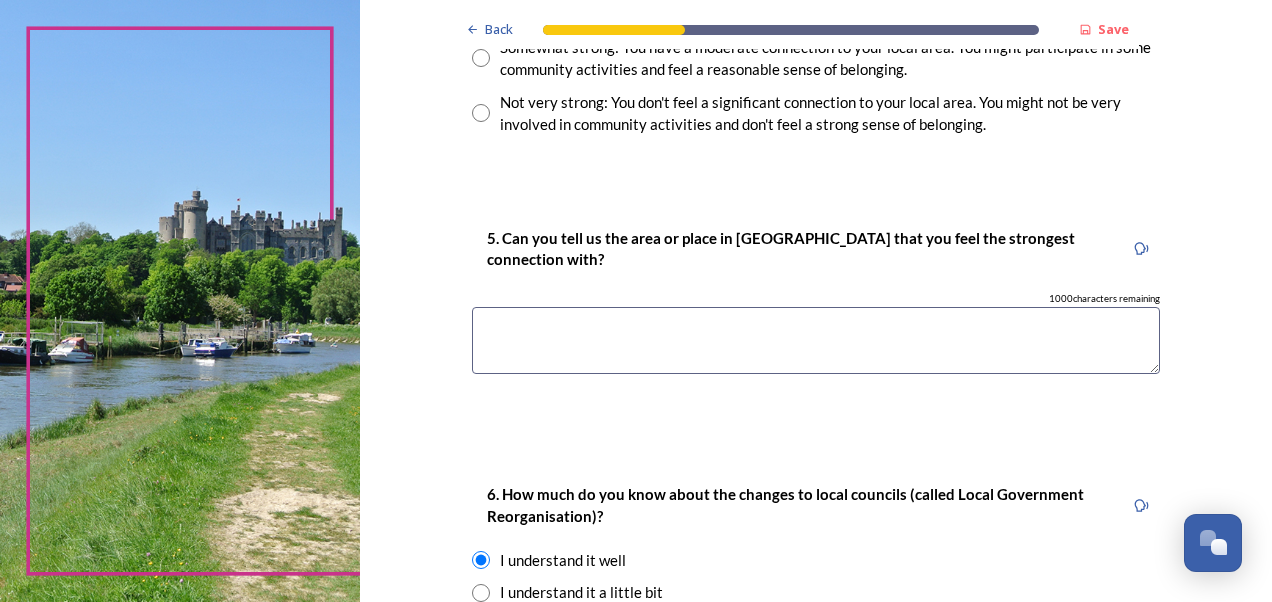 click at bounding box center (816, 340) 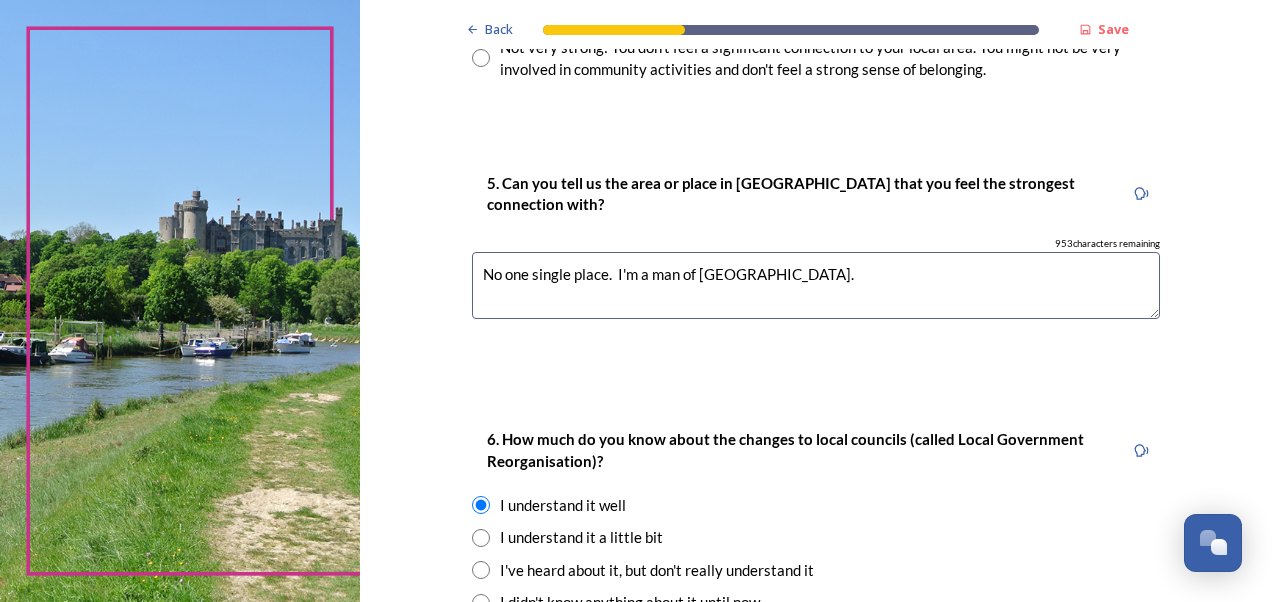 scroll, scrollTop: 1660, scrollLeft: 0, axis: vertical 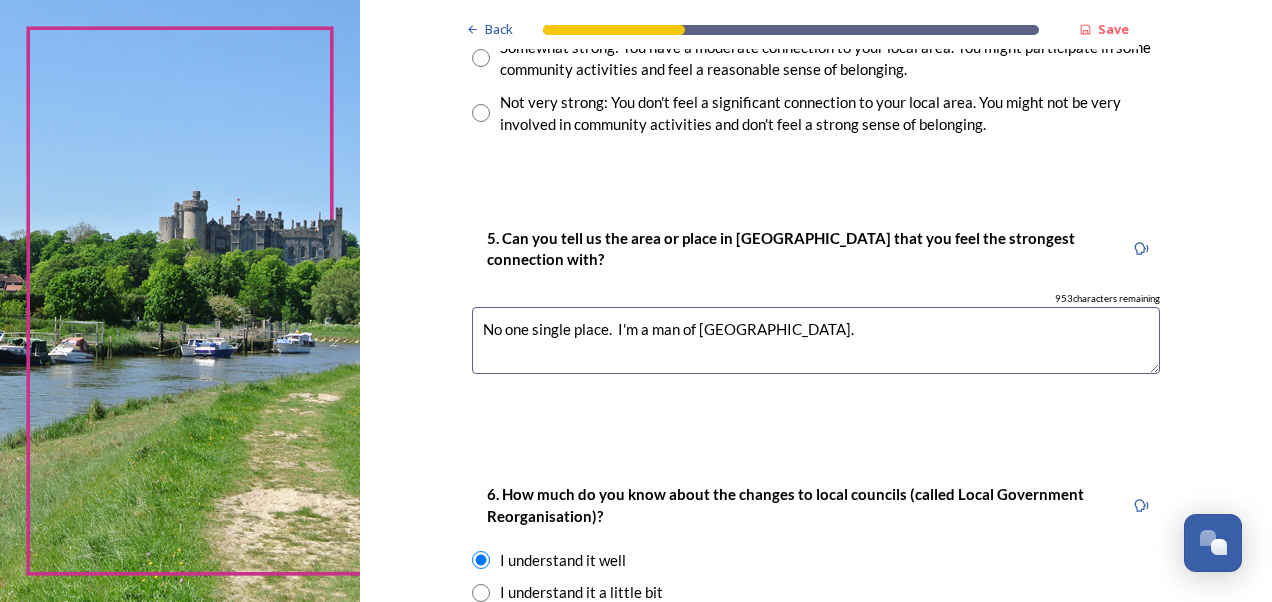 drag, startPoint x: 670, startPoint y: 322, endPoint x: 1154, endPoint y: 312, distance: 484.1033 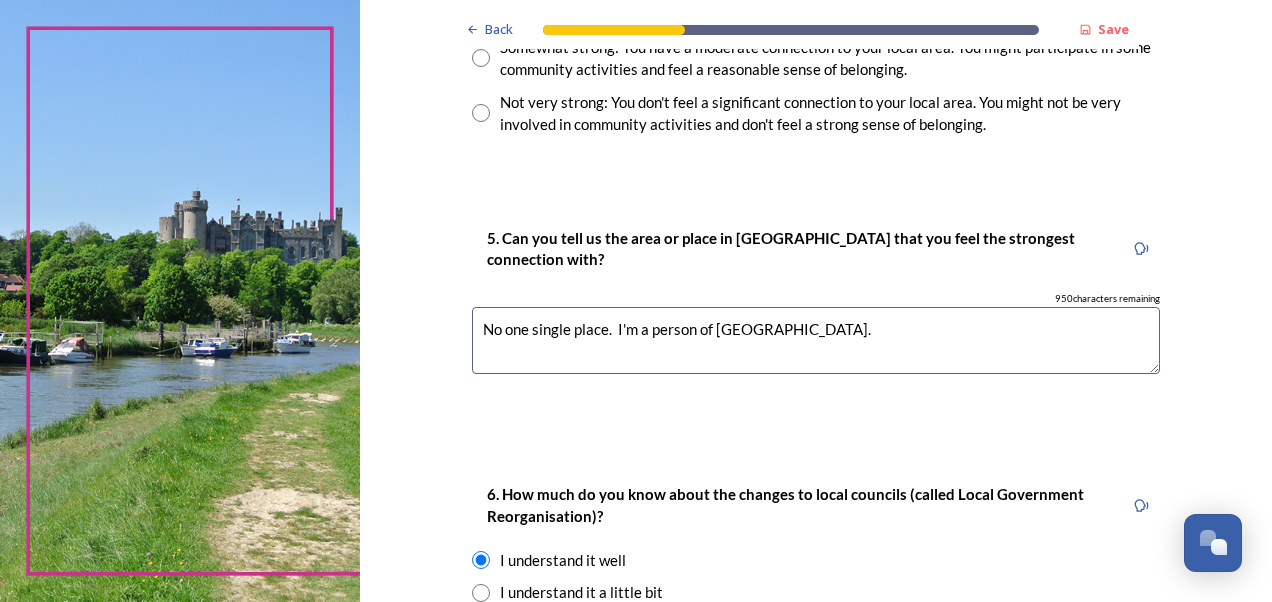 type on "No one single place.  I'm a person of [GEOGRAPHIC_DATA]." 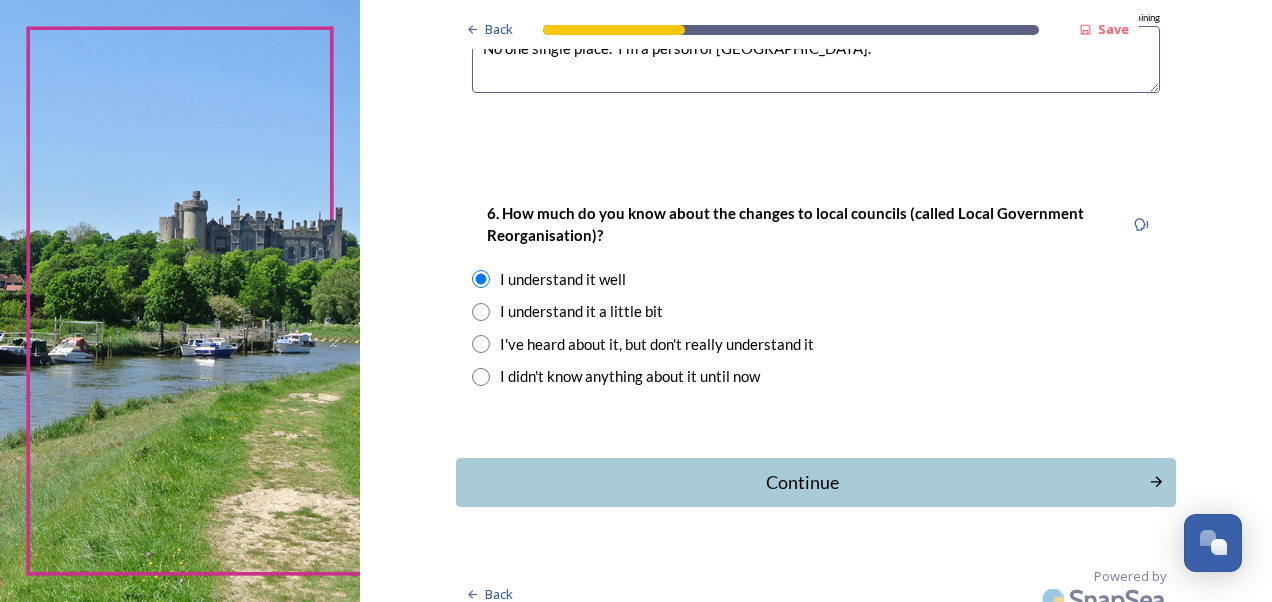 scroll, scrollTop: 1960, scrollLeft: 0, axis: vertical 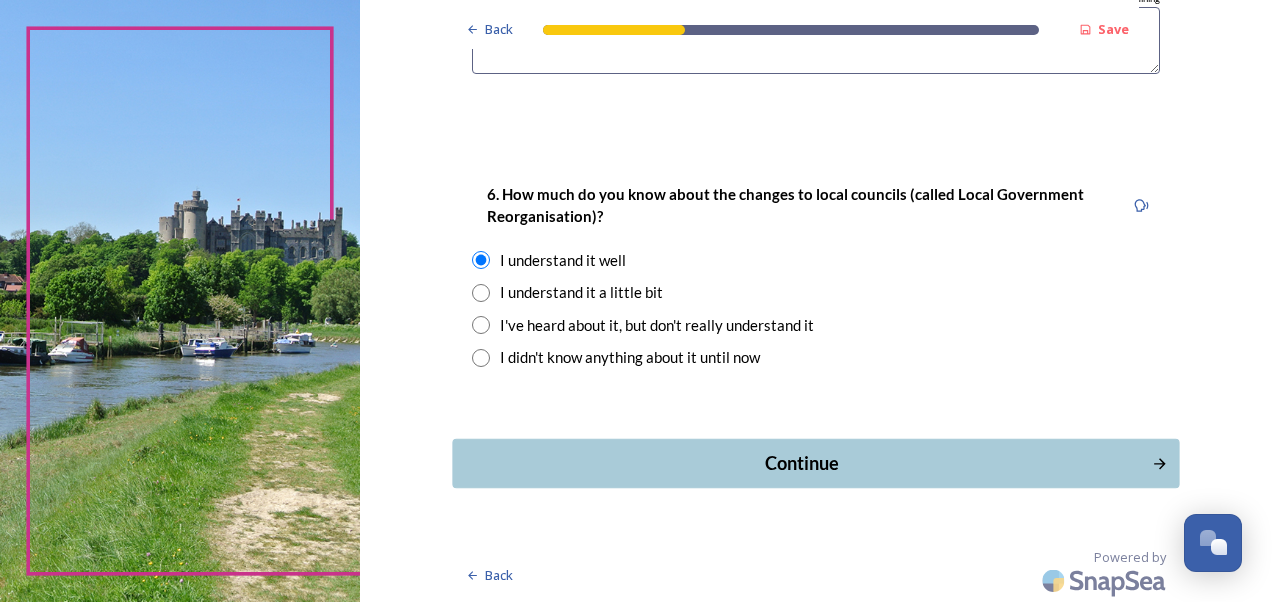 click on "Continue" at bounding box center (801, 463) 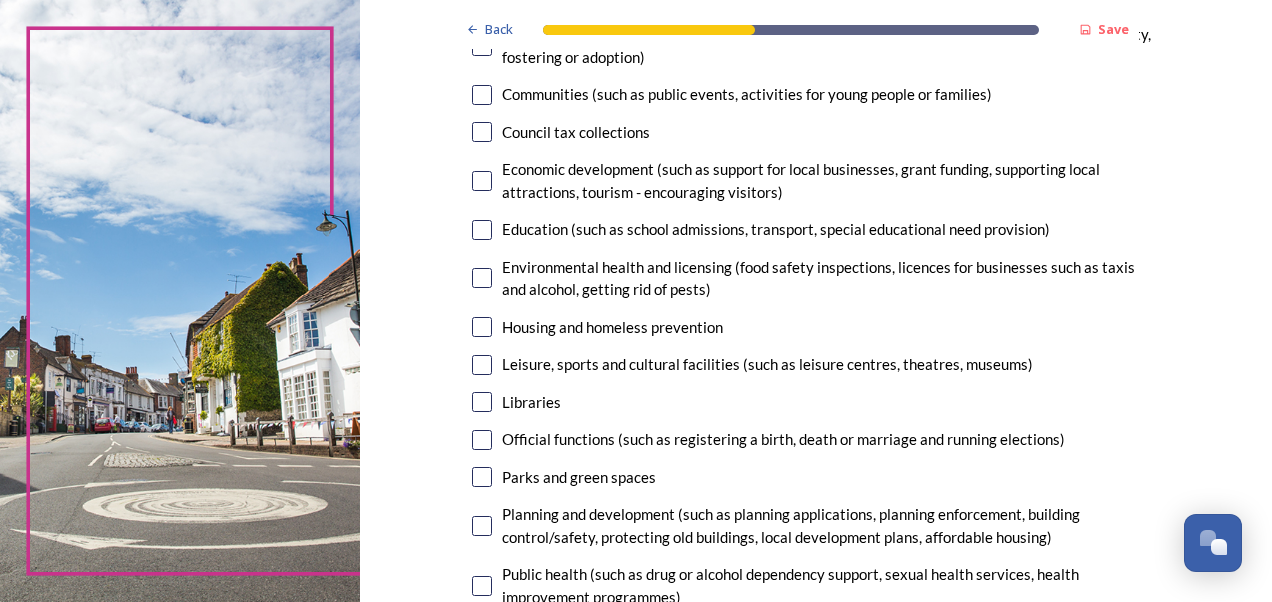 scroll, scrollTop: 100, scrollLeft: 0, axis: vertical 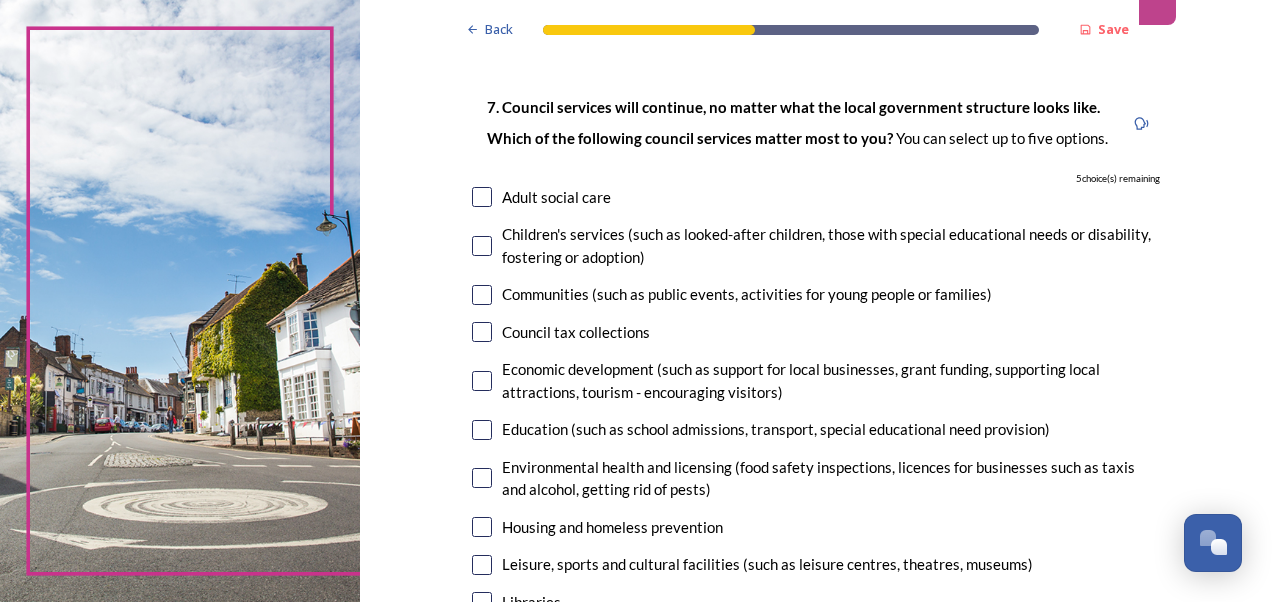 click on "Adult social care" at bounding box center (556, 197) 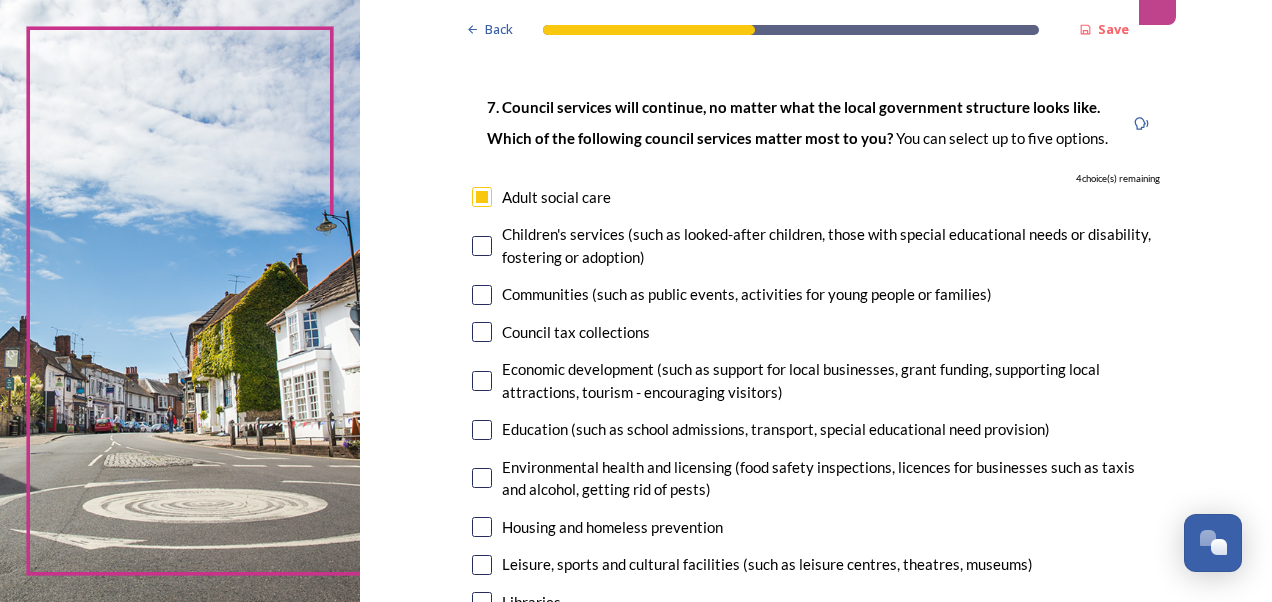 click on "Economic development (such as support for local businesses, grant funding, supporting local attractions, tourism - encouraging visitors)" at bounding box center [831, 380] 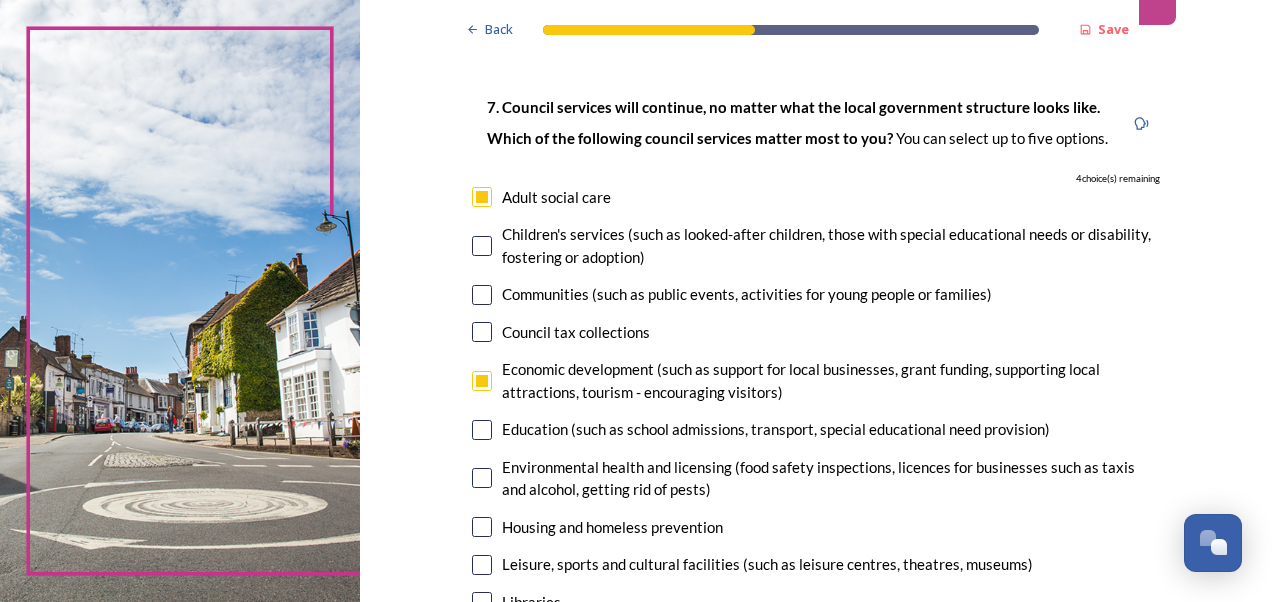 checkbox on "true" 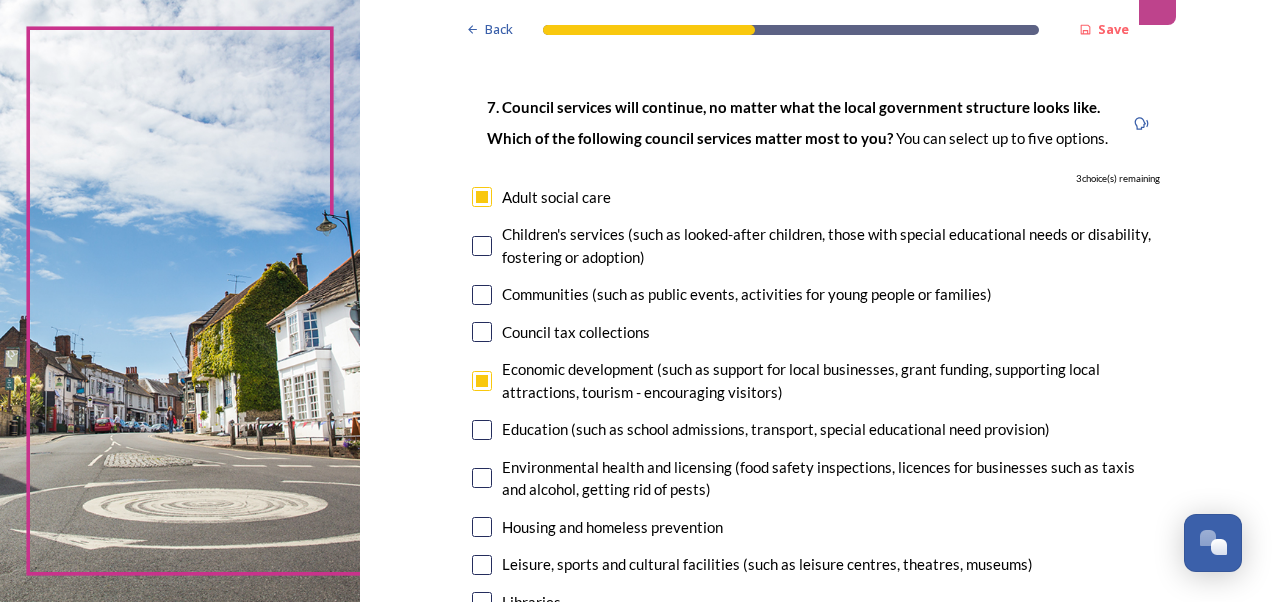 scroll, scrollTop: 200, scrollLeft: 0, axis: vertical 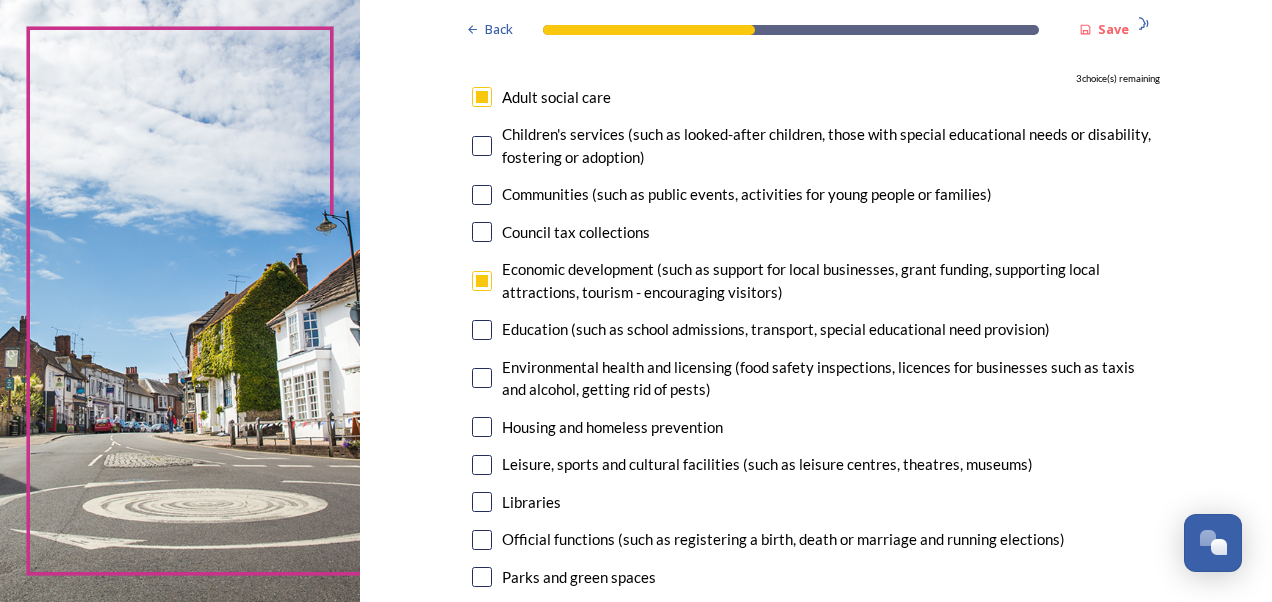 click on "Leisure, sports and cultural facilities (such as leisure centres, theatres, museums)" at bounding box center [767, 464] 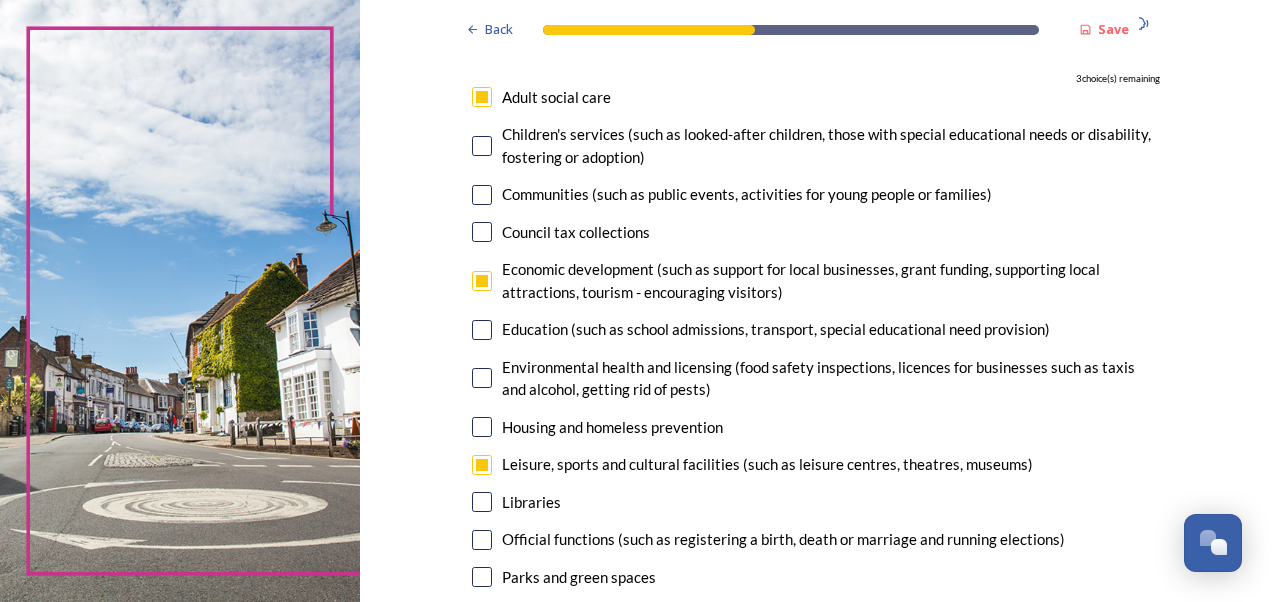 checkbox on "true" 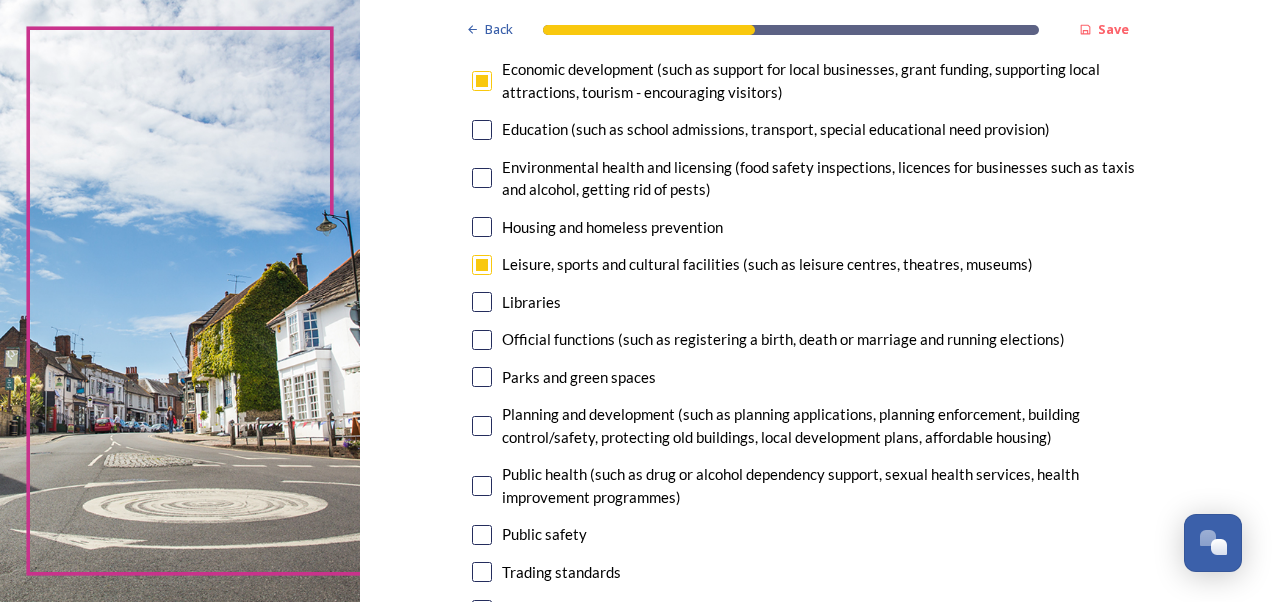 scroll, scrollTop: 500, scrollLeft: 0, axis: vertical 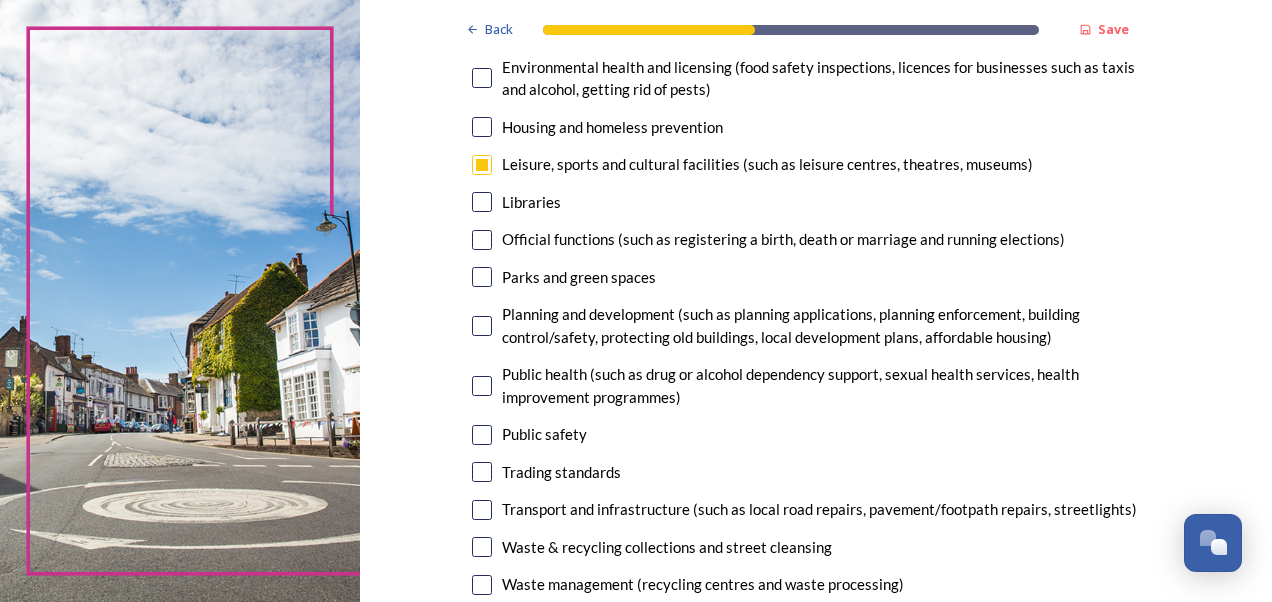 click on "Transport and infrastructure (such as local road repairs, pavement/footpath repairs, streetlights)" at bounding box center (819, 509) 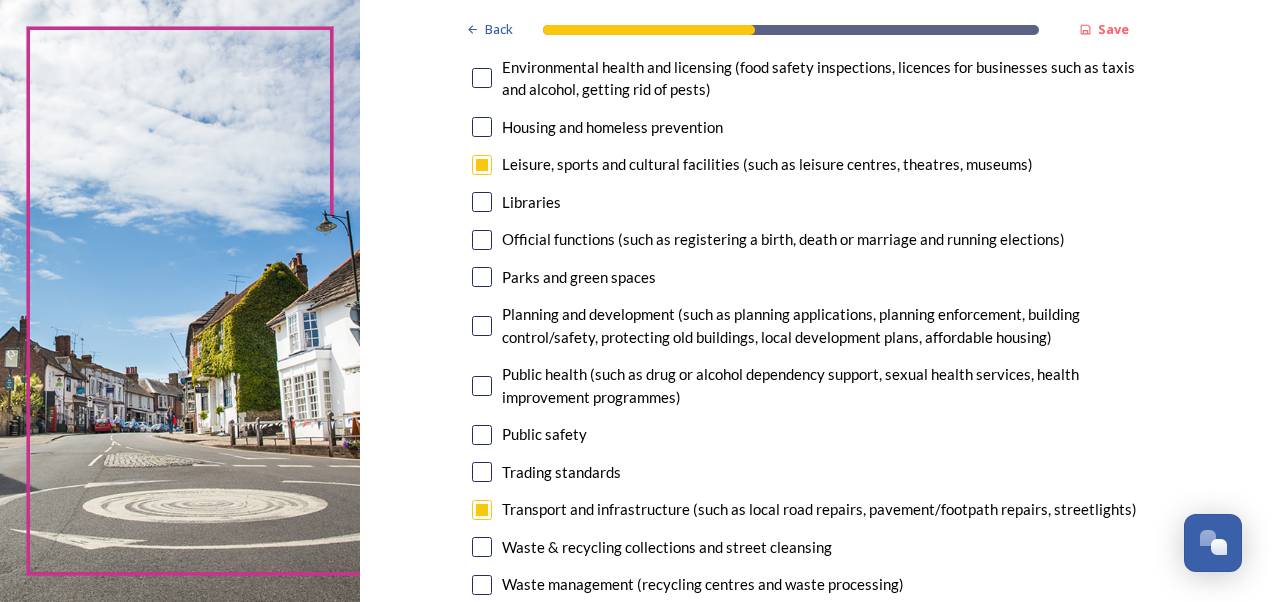 scroll, scrollTop: 600, scrollLeft: 0, axis: vertical 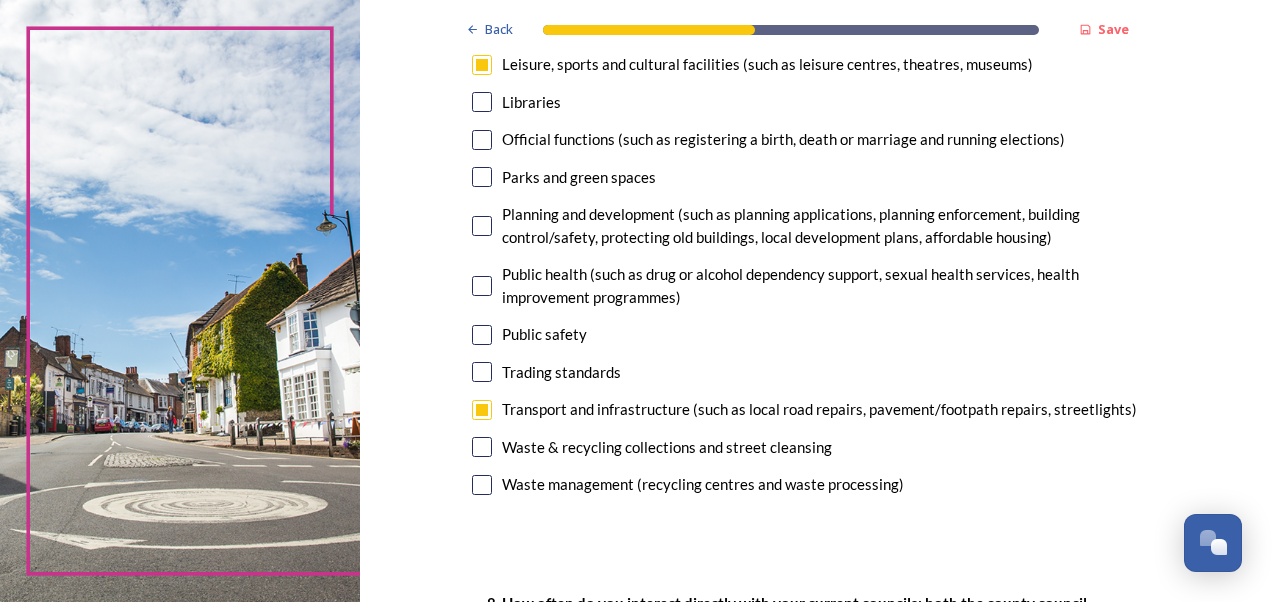 click on "Waste management (recycling centres and waste processing)" at bounding box center (703, 484) 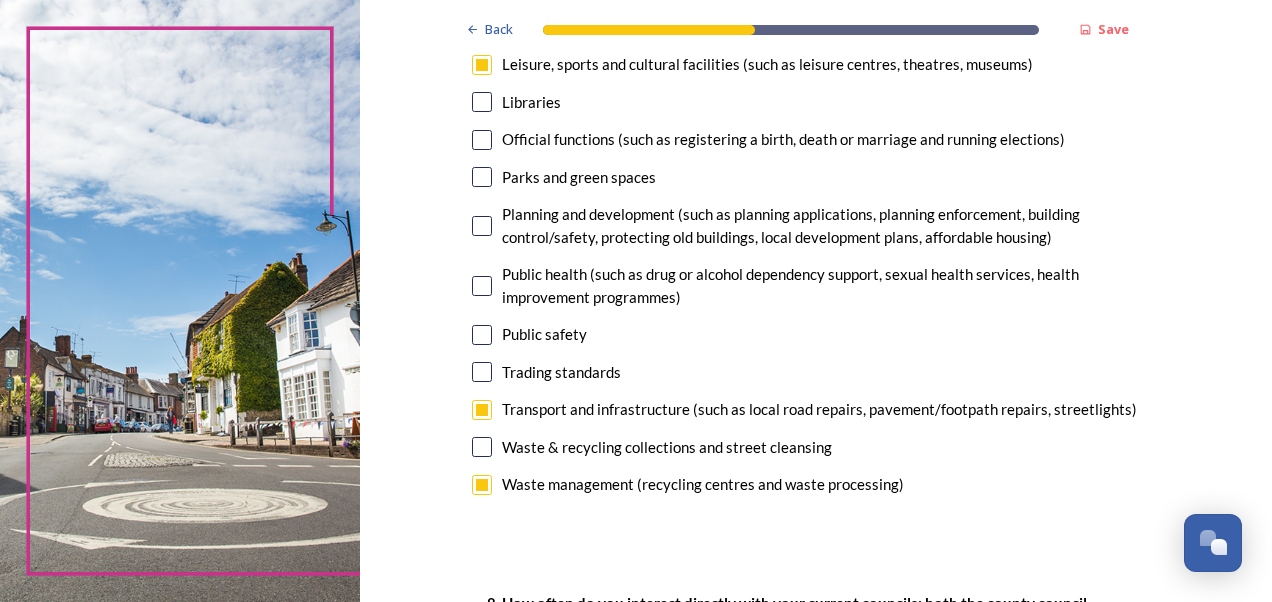 checkbox on "true" 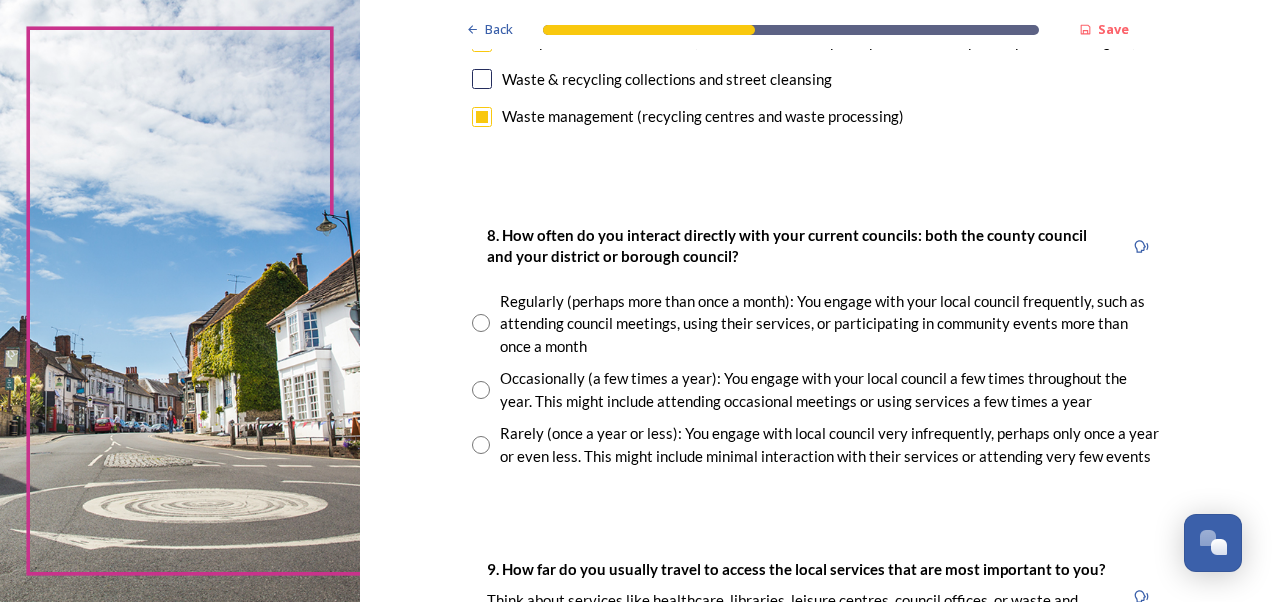 scroll, scrollTop: 1000, scrollLeft: 0, axis: vertical 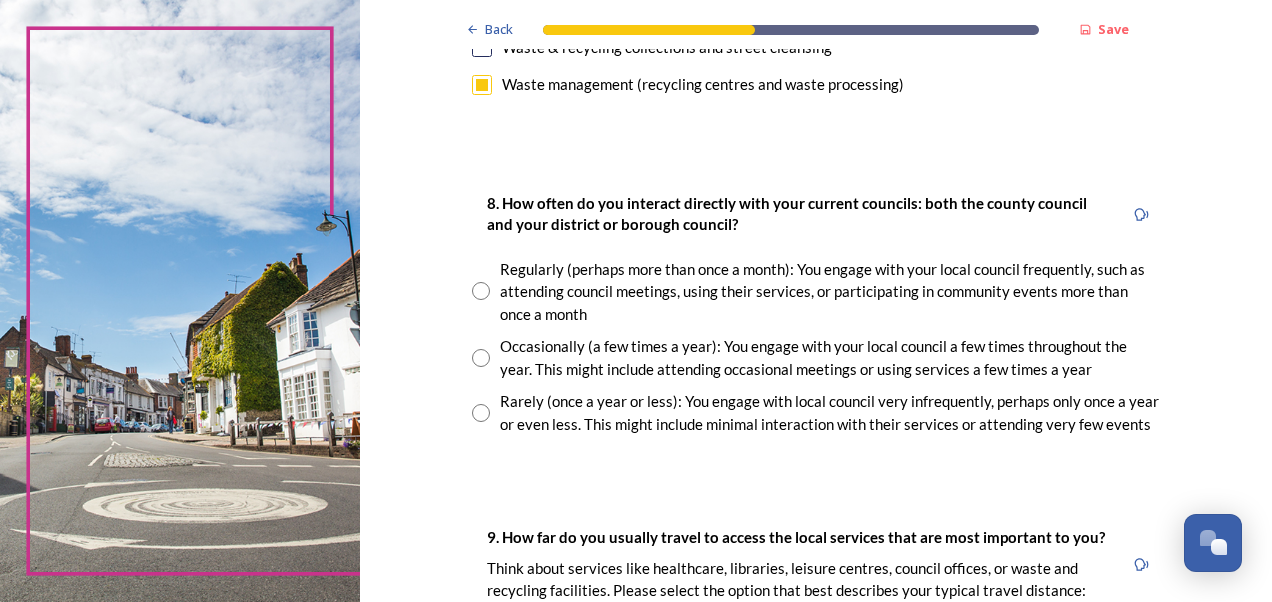 click on "Rarely (once a year or less): You engage with local council very infrequently, perhaps only once a year or even less. This might include minimal interaction with their services or attending very few events" at bounding box center [816, 412] 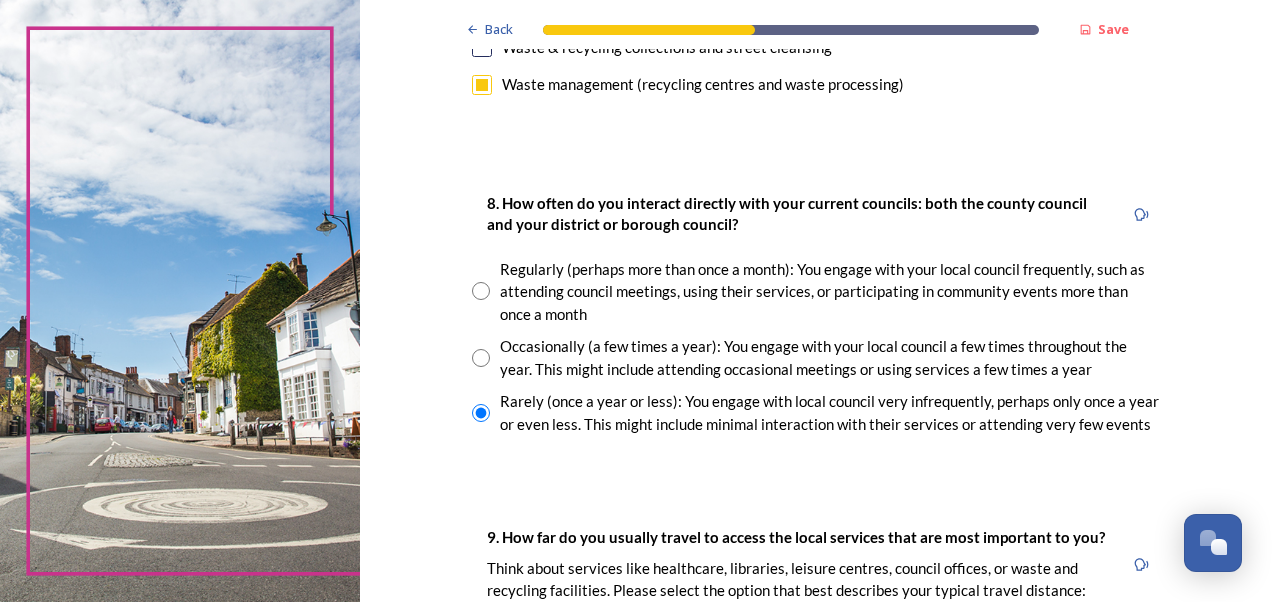 scroll, scrollTop: 900, scrollLeft: 0, axis: vertical 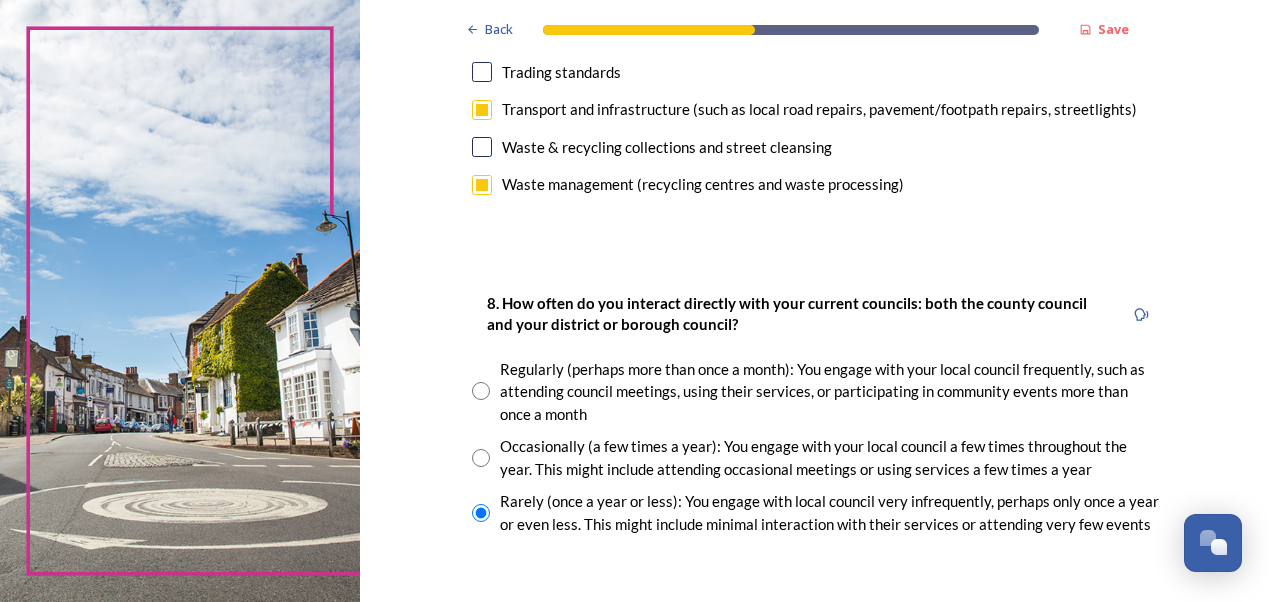 click at bounding box center [481, 458] 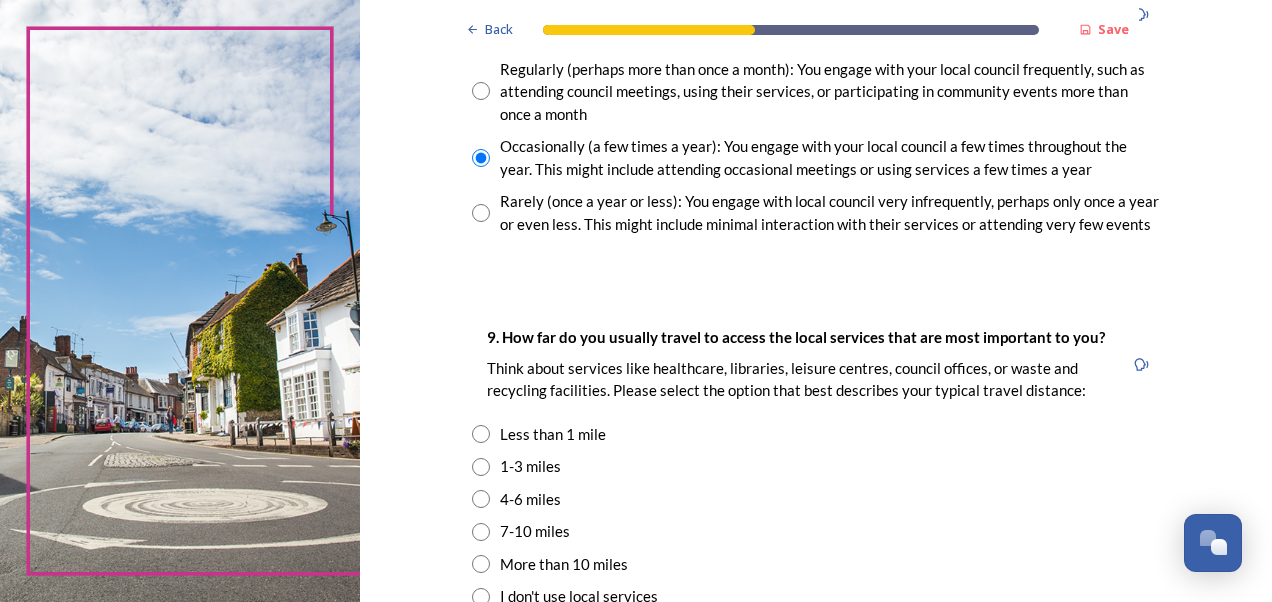 scroll, scrollTop: 1300, scrollLeft: 0, axis: vertical 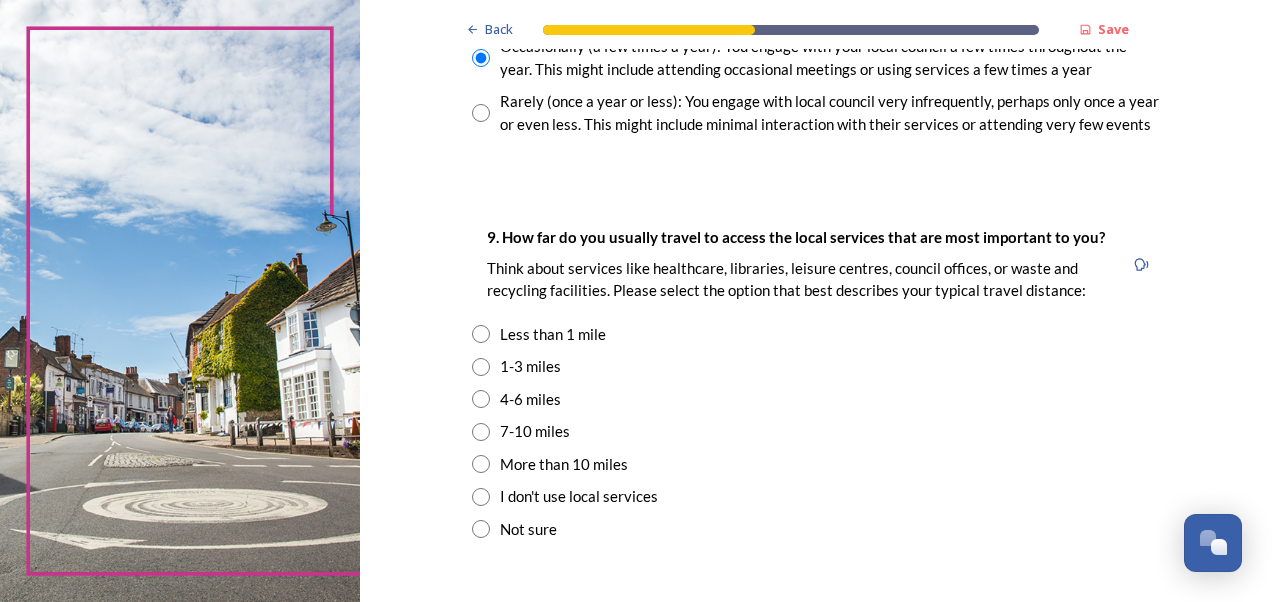 click on "1-3 miles" at bounding box center [530, 366] 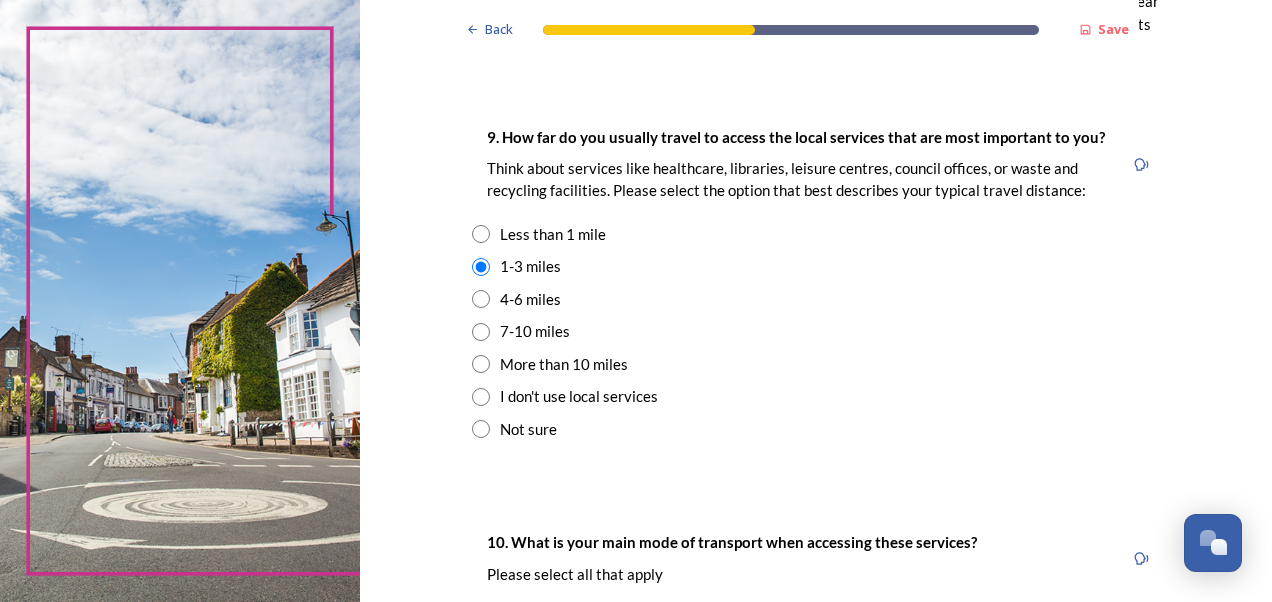scroll, scrollTop: 1600, scrollLeft: 0, axis: vertical 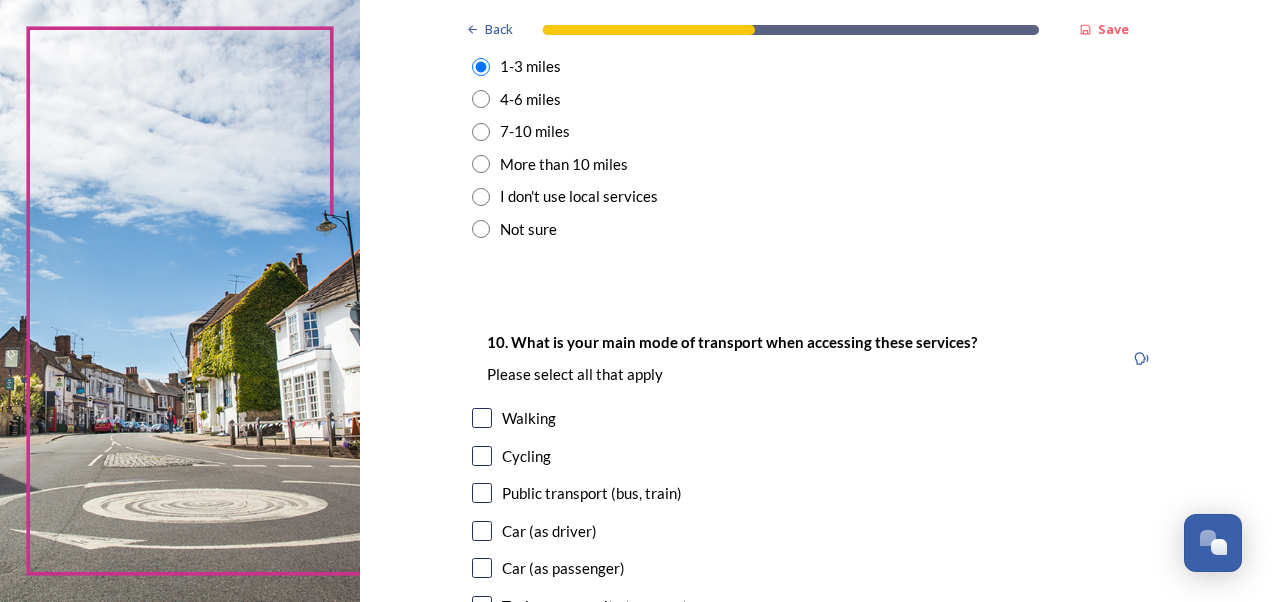 click on "Walking" at bounding box center [529, 418] 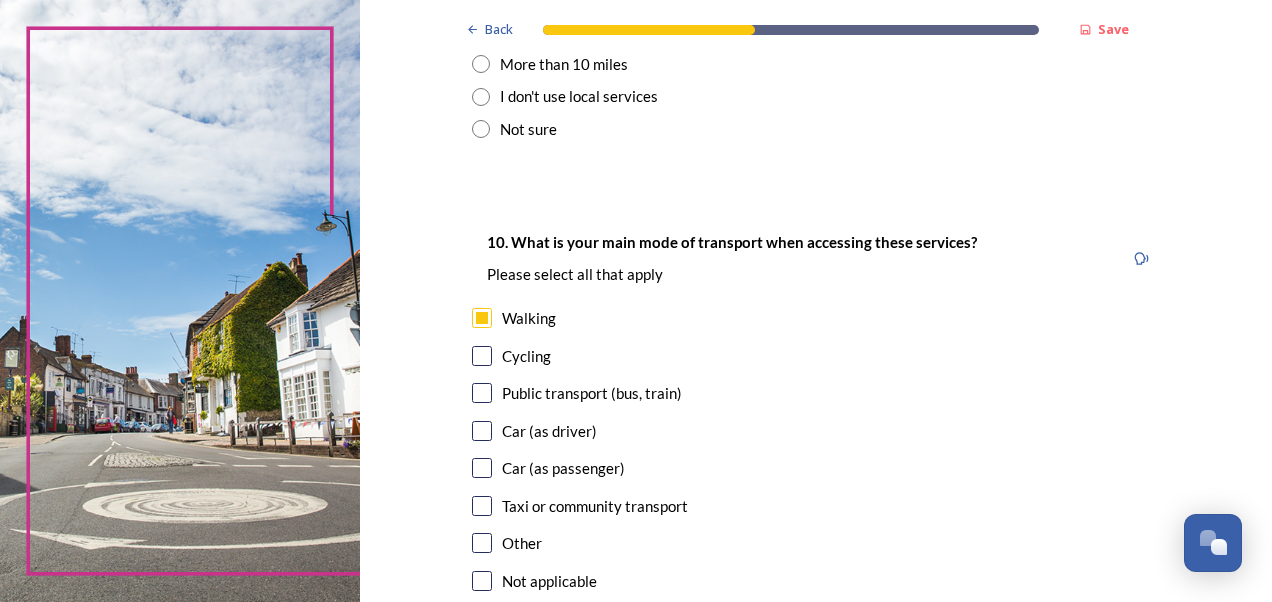 scroll, scrollTop: 1900, scrollLeft: 0, axis: vertical 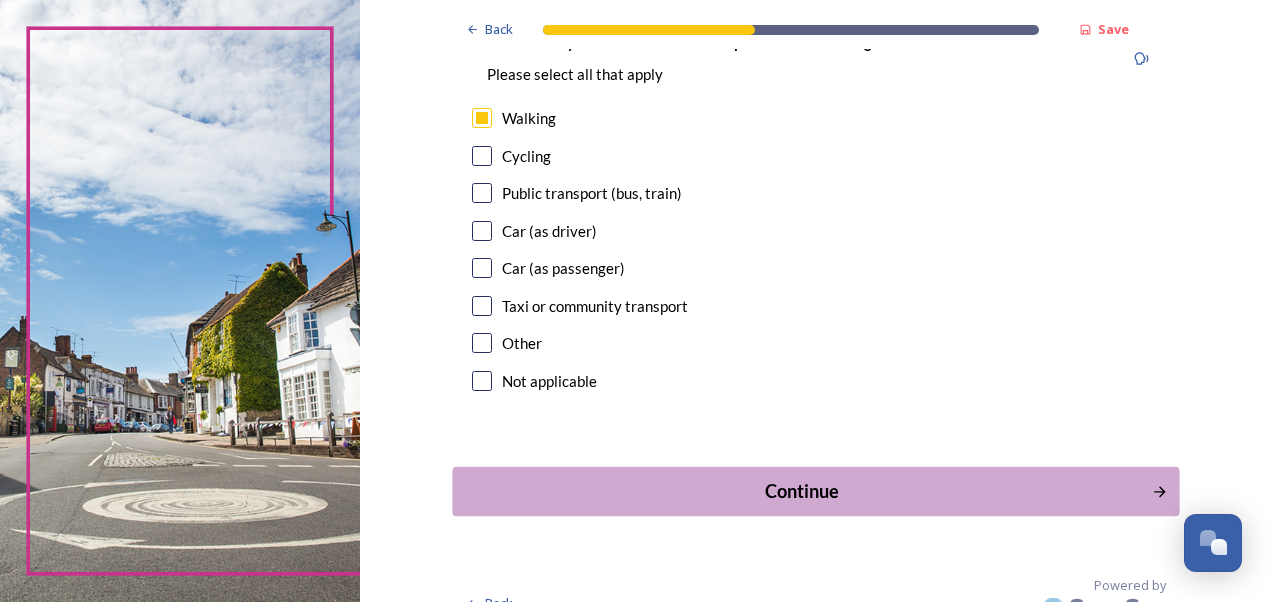 click on "Continue" at bounding box center [801, 491] 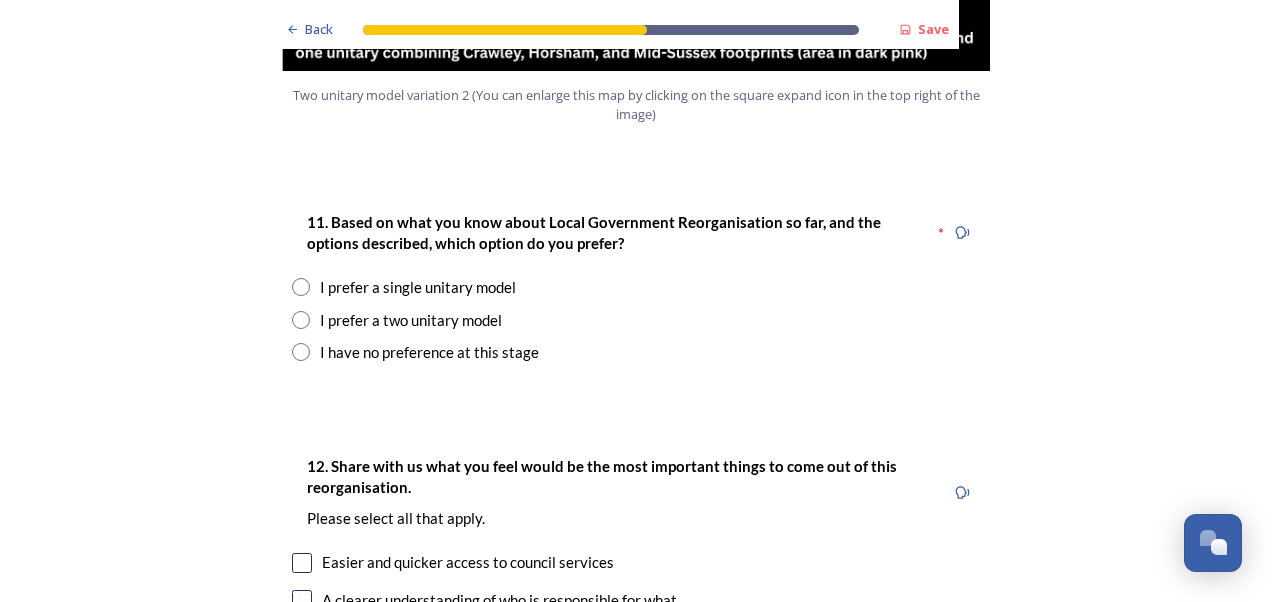 scroll, scrollTop: 2600, scrollLeft: 0, axis: vertical 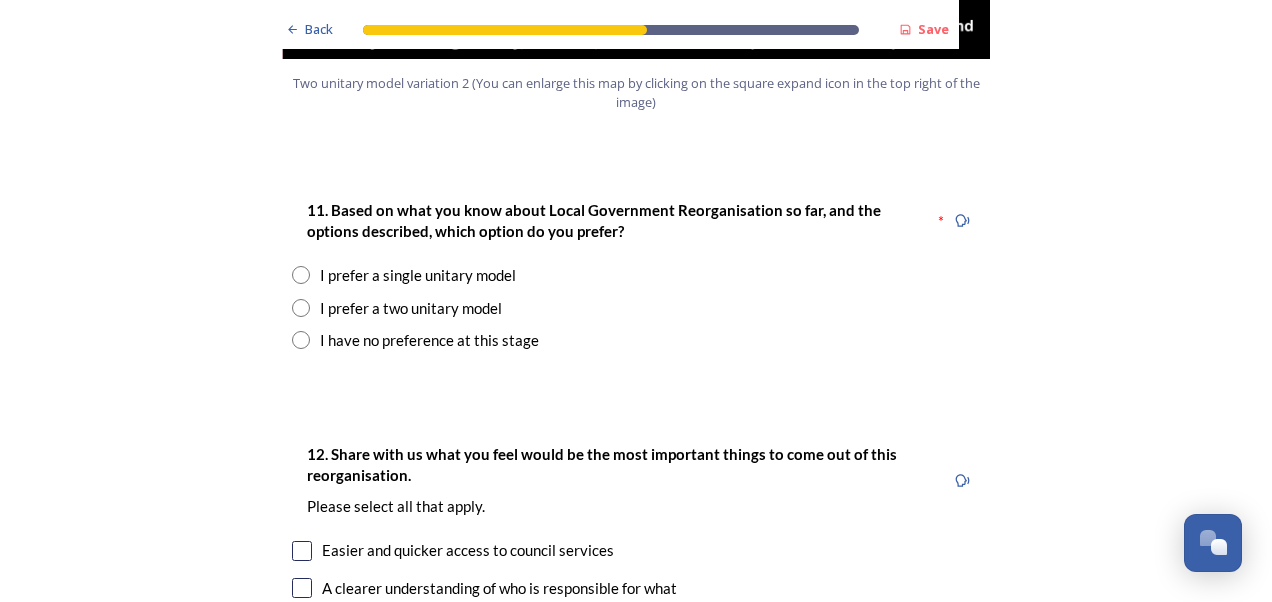 click on "I prefer a single unitary model" at bounding box center [418, 275] 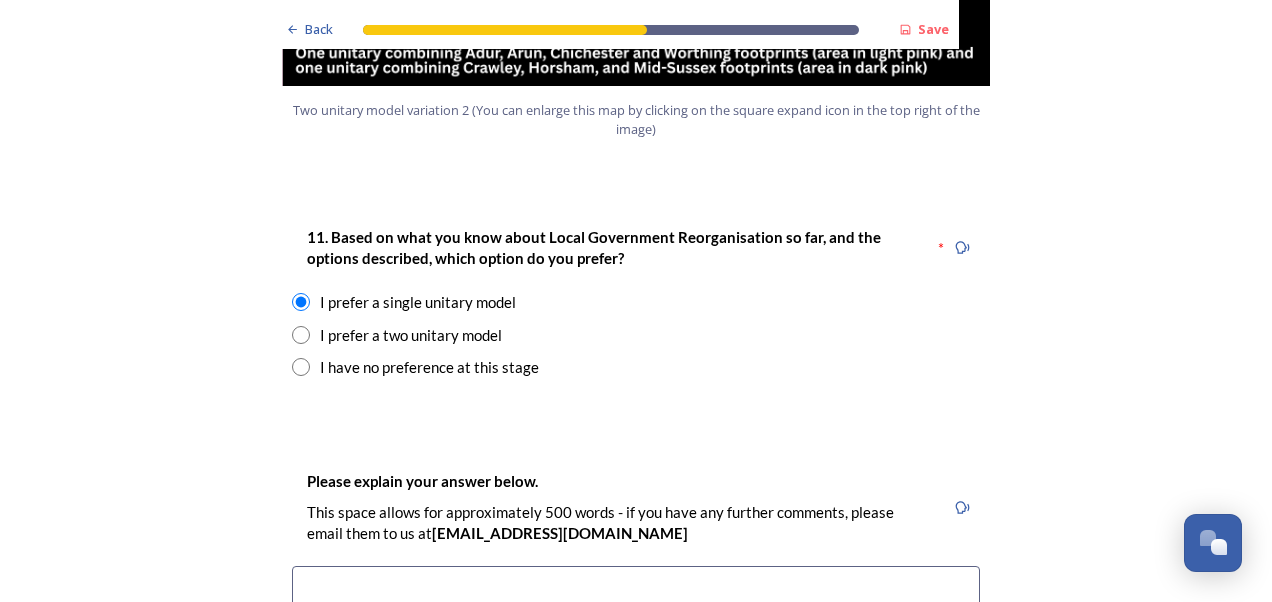 scroll, scrollTop: 2773, scrollLeft: 0, axis: vertical 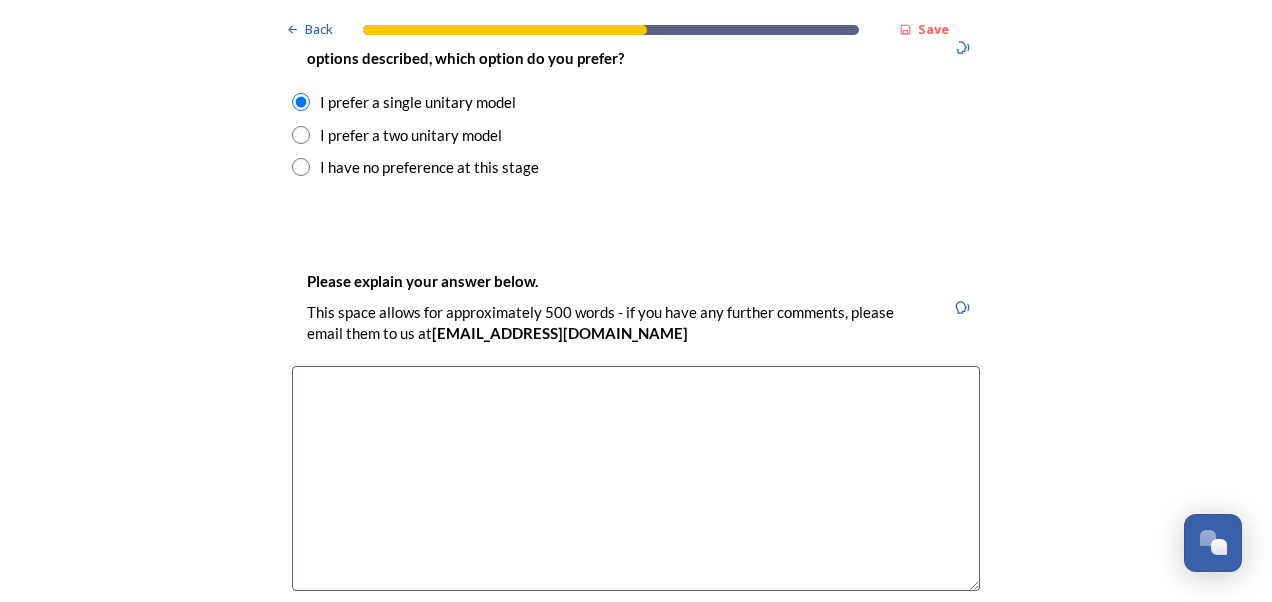 click at bounding box center [636, 478] 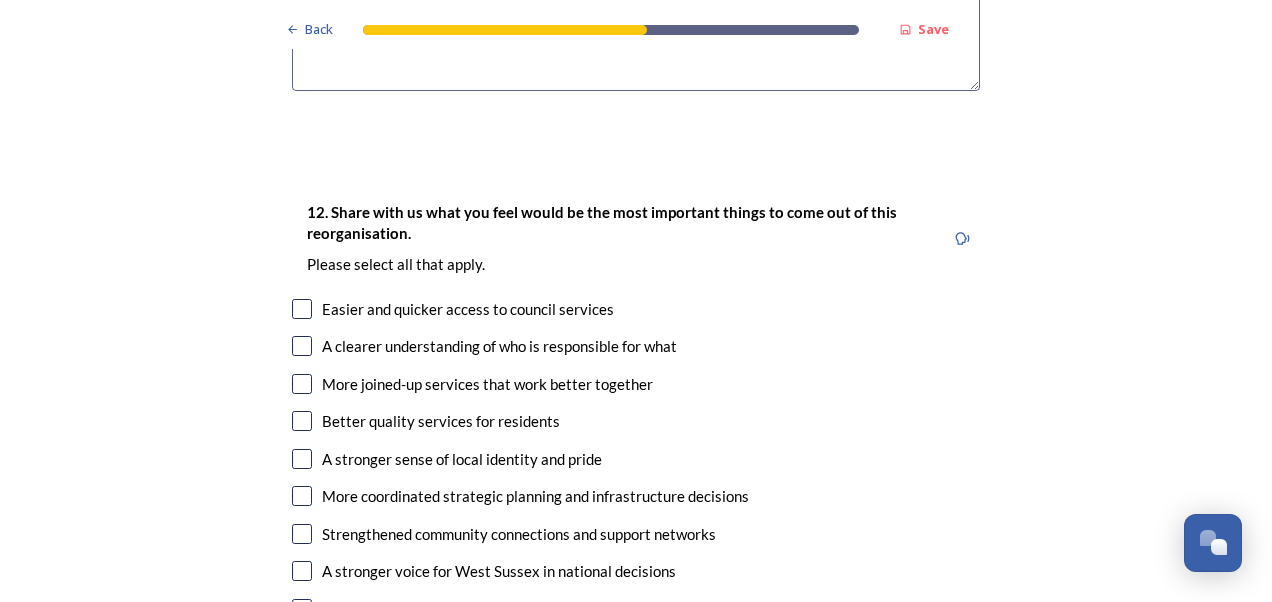 scroll, scrollTop: 3373, scrollLeft: 0, axis: vertical 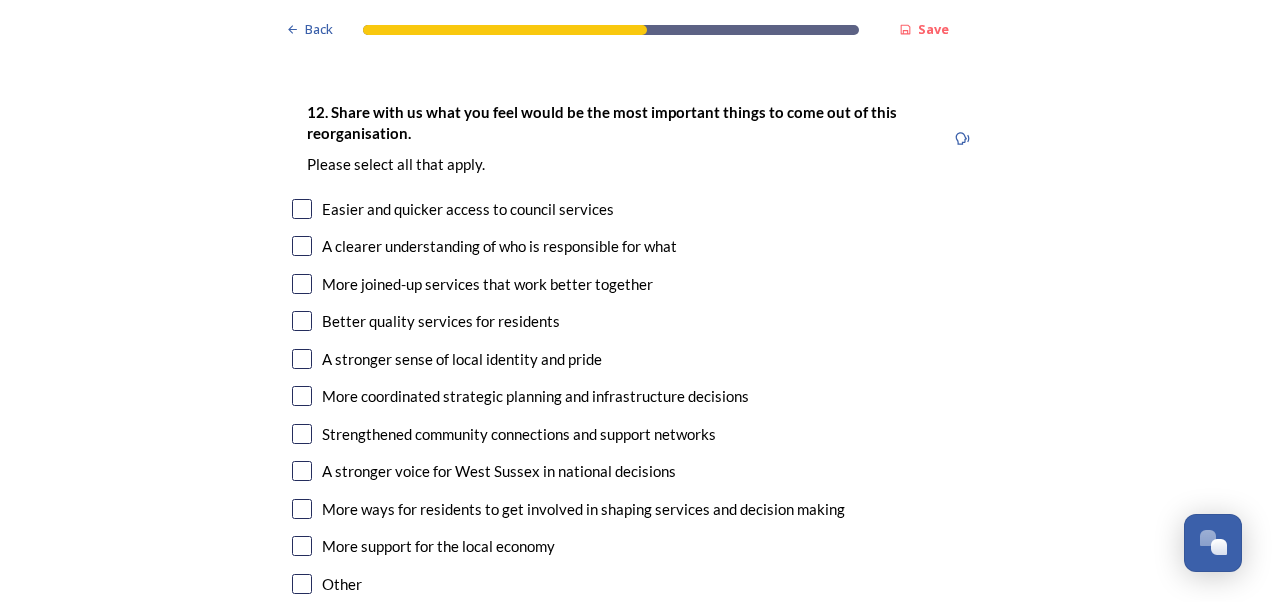 type on "A unitary county will deliver services over a recognisable area  to which people will have affinity.  Economies of scale will be greater than under a two unitary variant, so delivering better value for money." 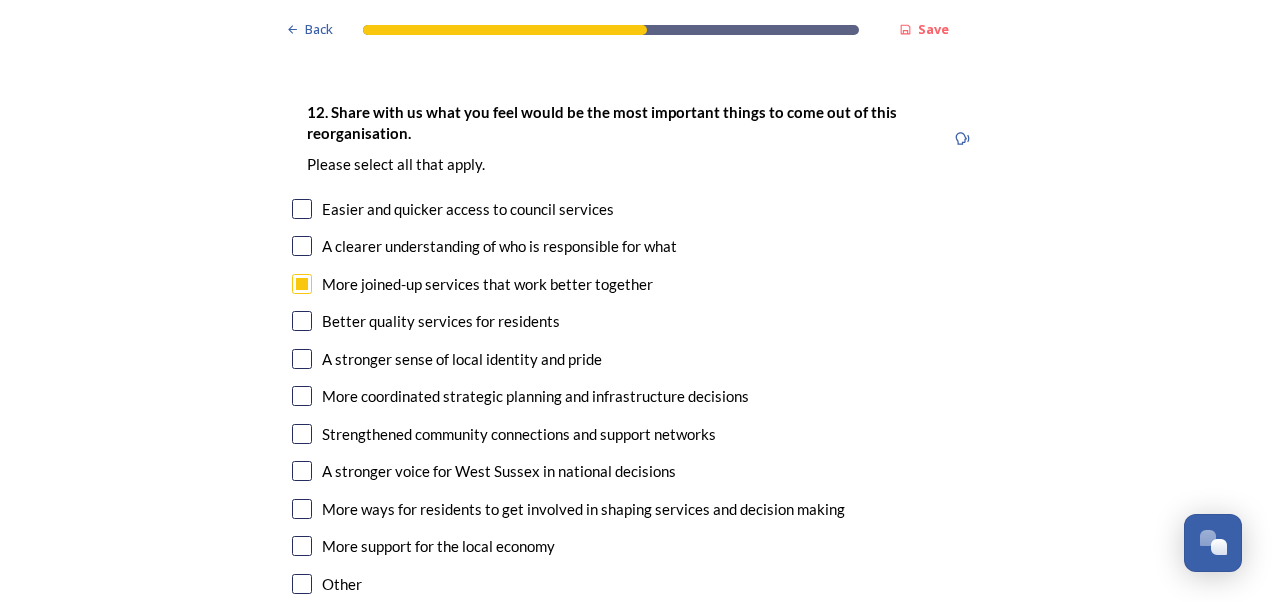 click on "A stronger sense of local identity and pride" at bounding box center [462, 359] 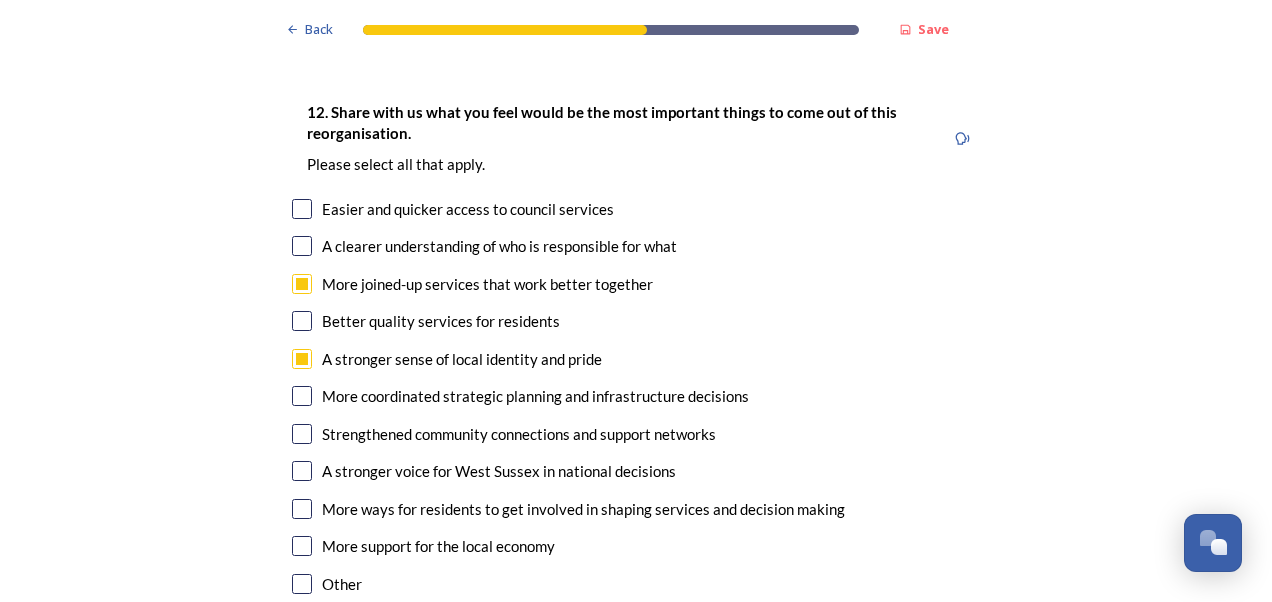 checkbox on "true" 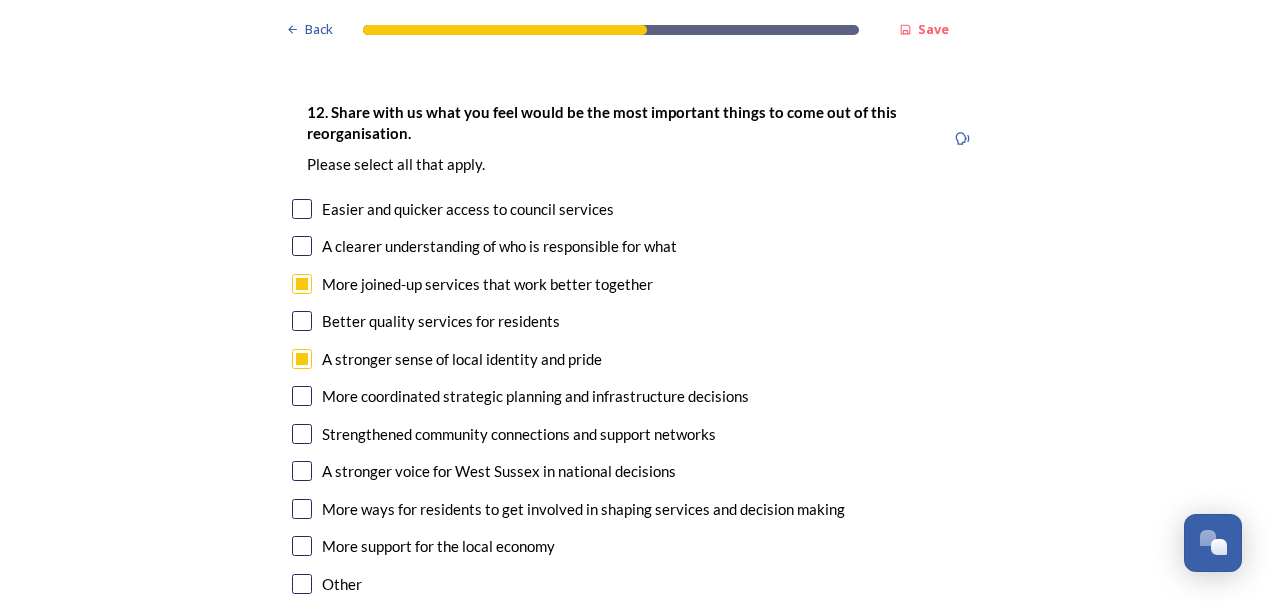 click on "More coordinated strategic planning and infrastructure decisions" at bounding box center [535, 396] 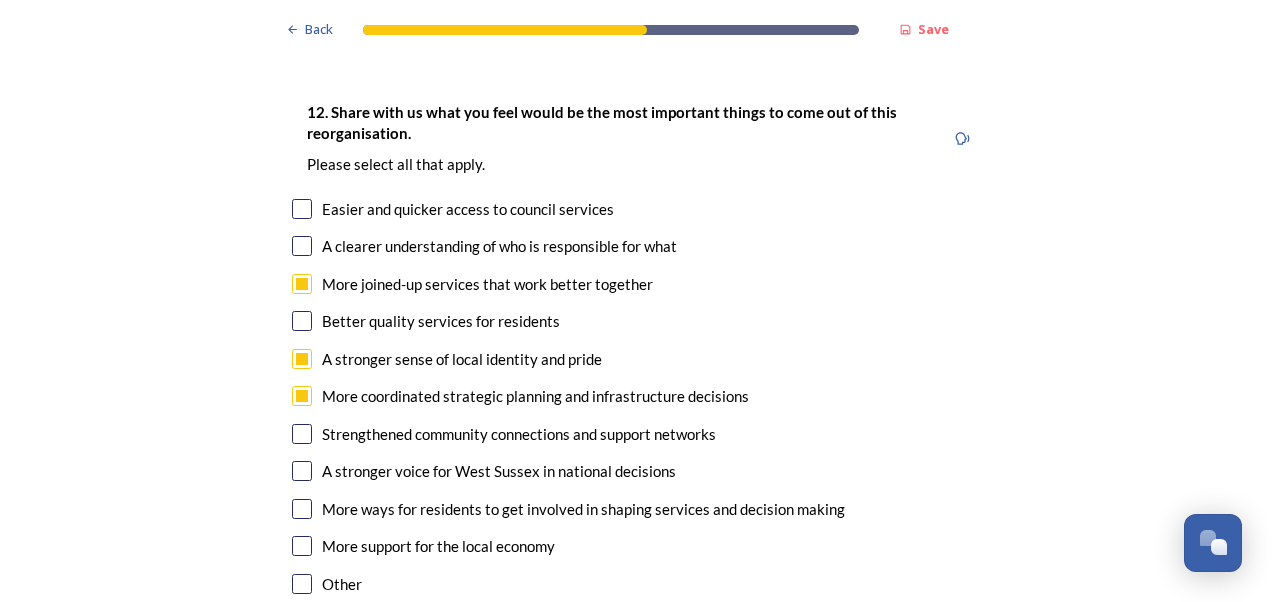 checkbox on "true" 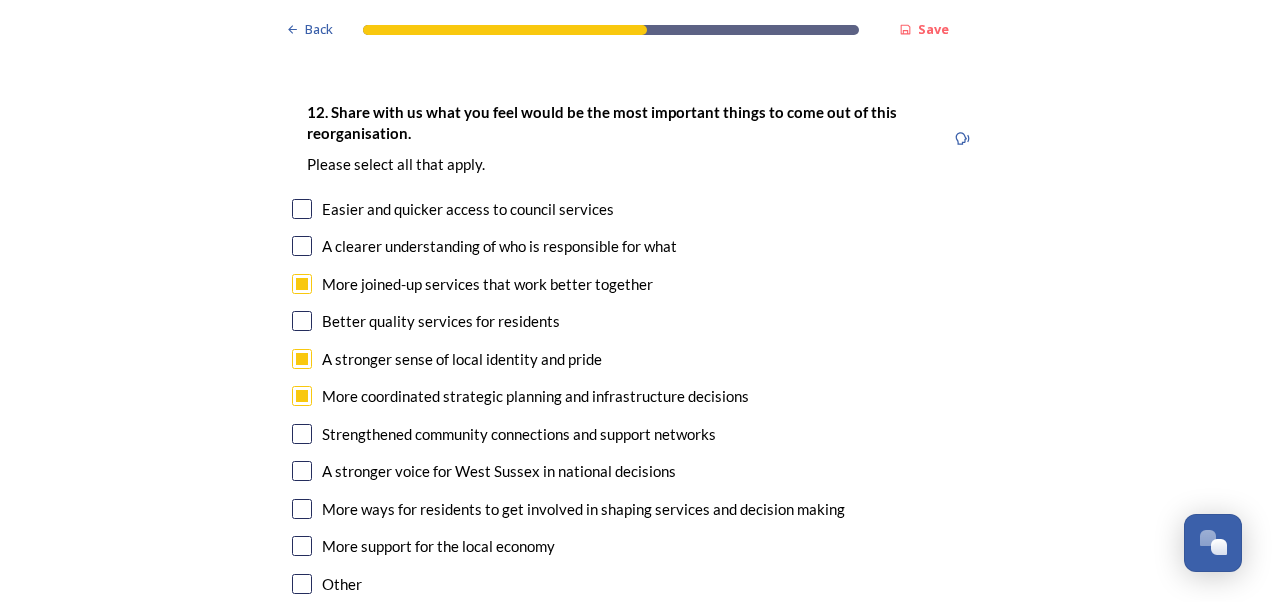 click on "A stronger voice for West Sussex in national decisions" at bounding box center [499, 471] 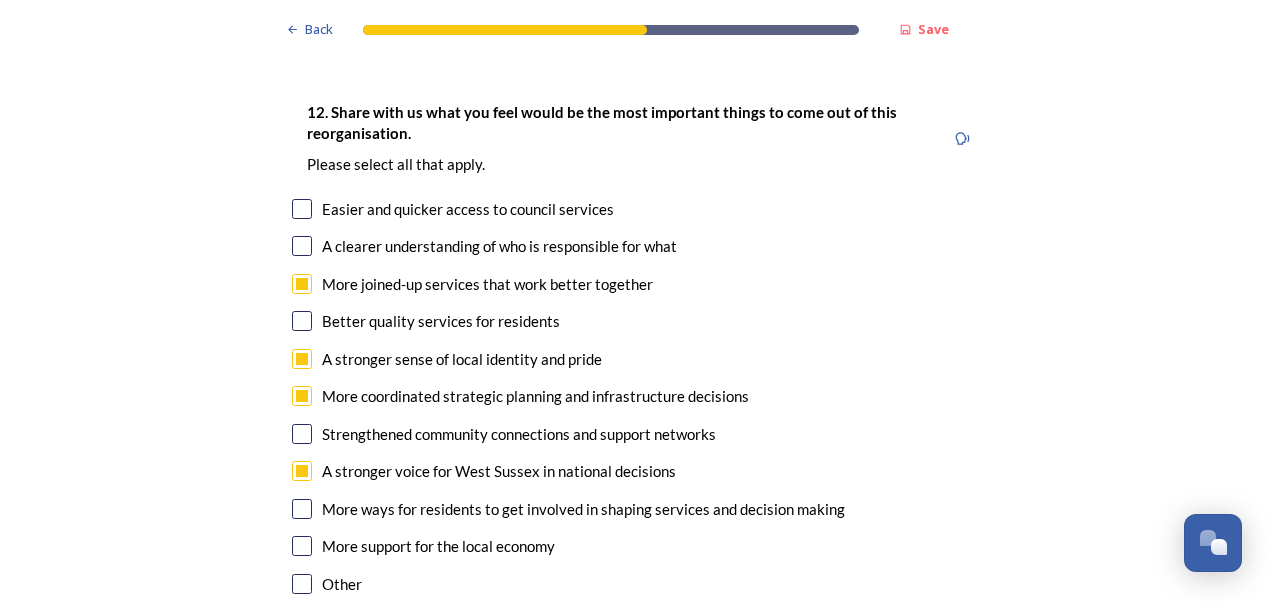 checkbox on "true" 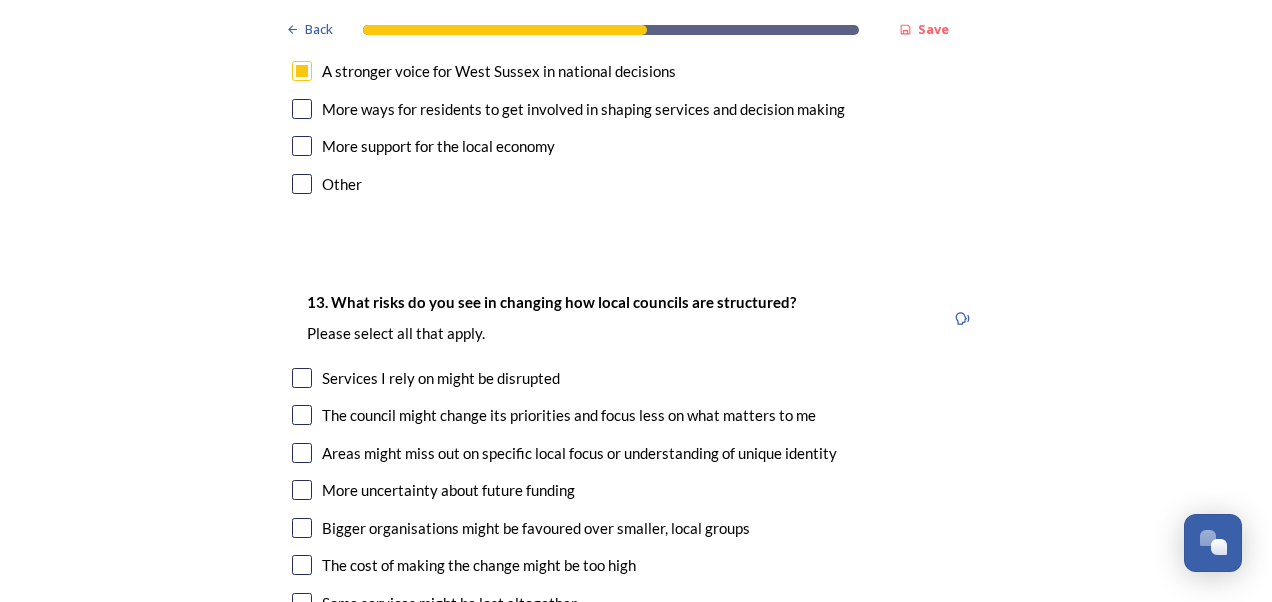 scroll, scrollTop: 3873, scrollLeft: 0, axis: vertical 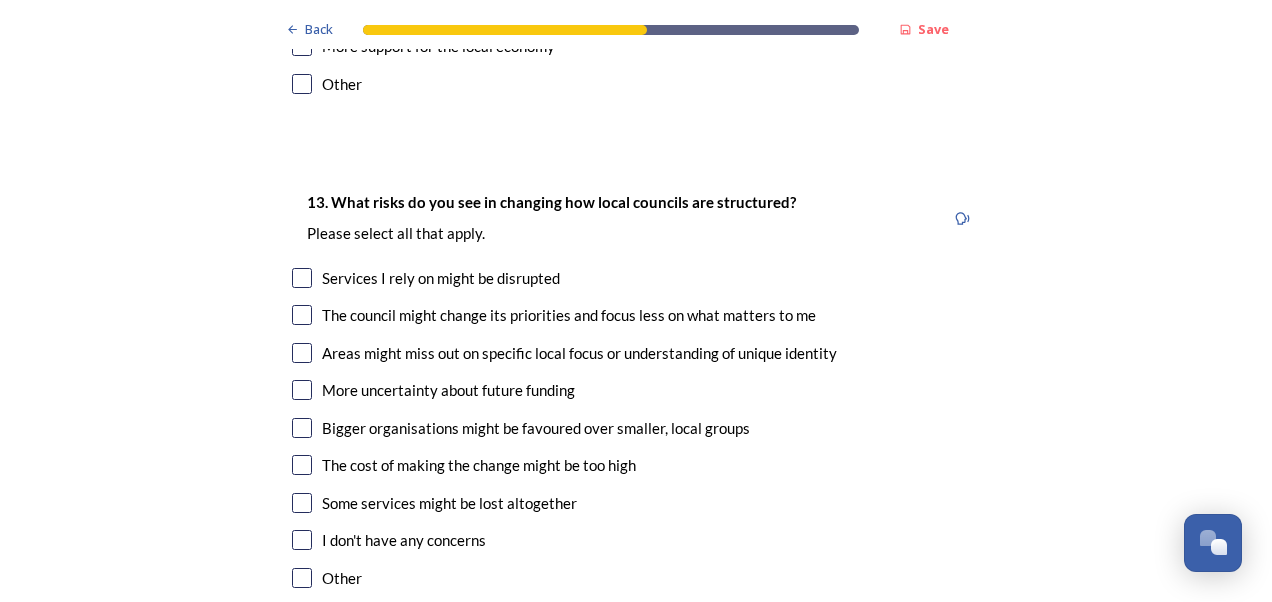 click on "I don't have any concerns" at bounding box center (404, 540) 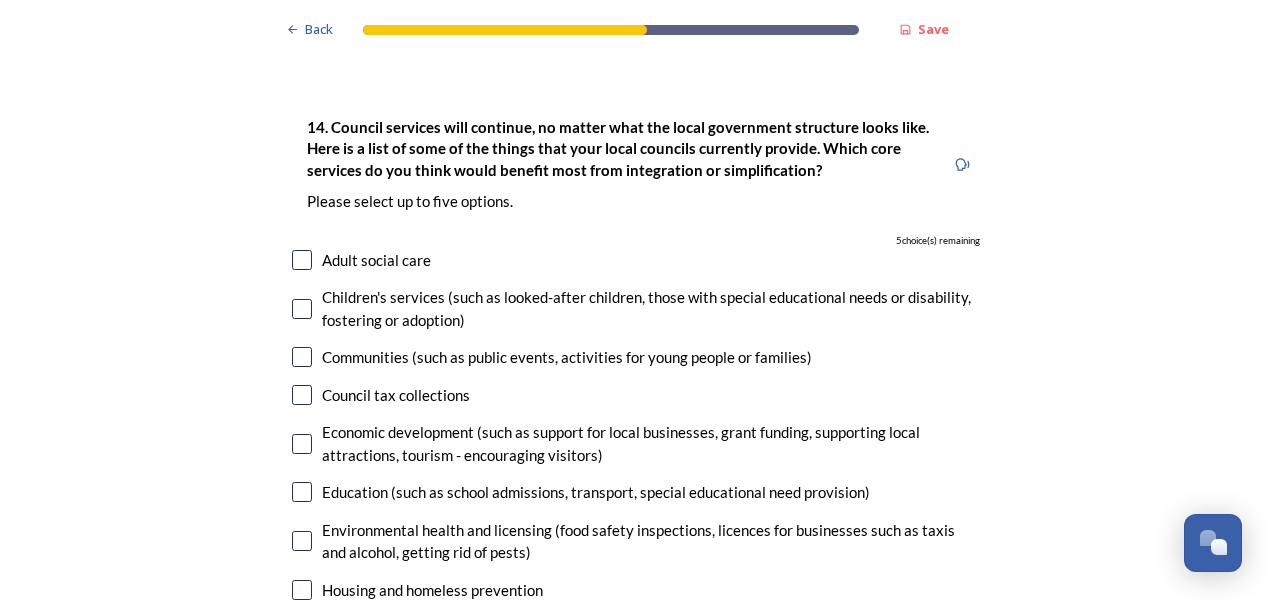 scroll, scrollTop: 4473, scrollLeft: 0, axis: vertical 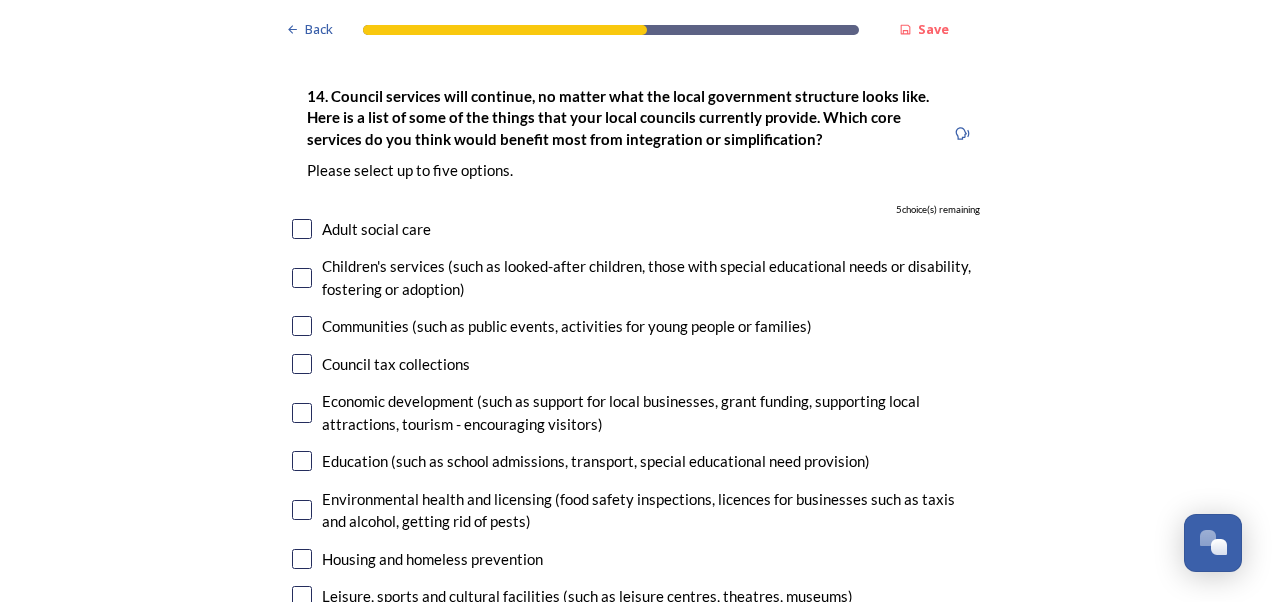 click at bounding box center (302, 229) 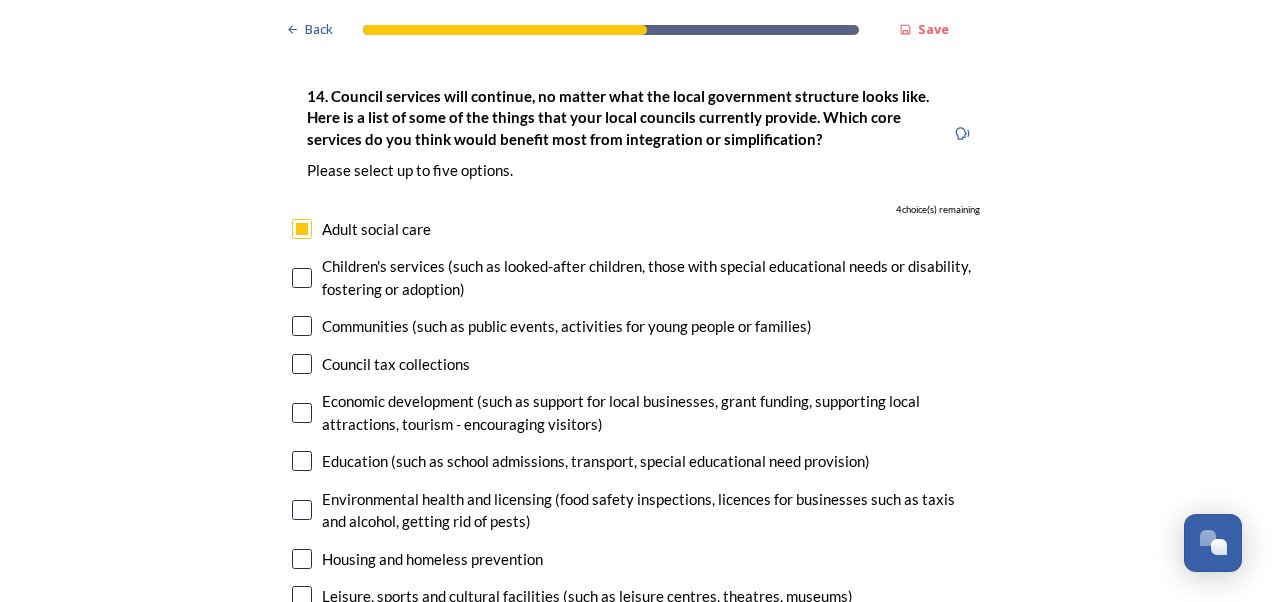 click at bounding box center [302, 559] 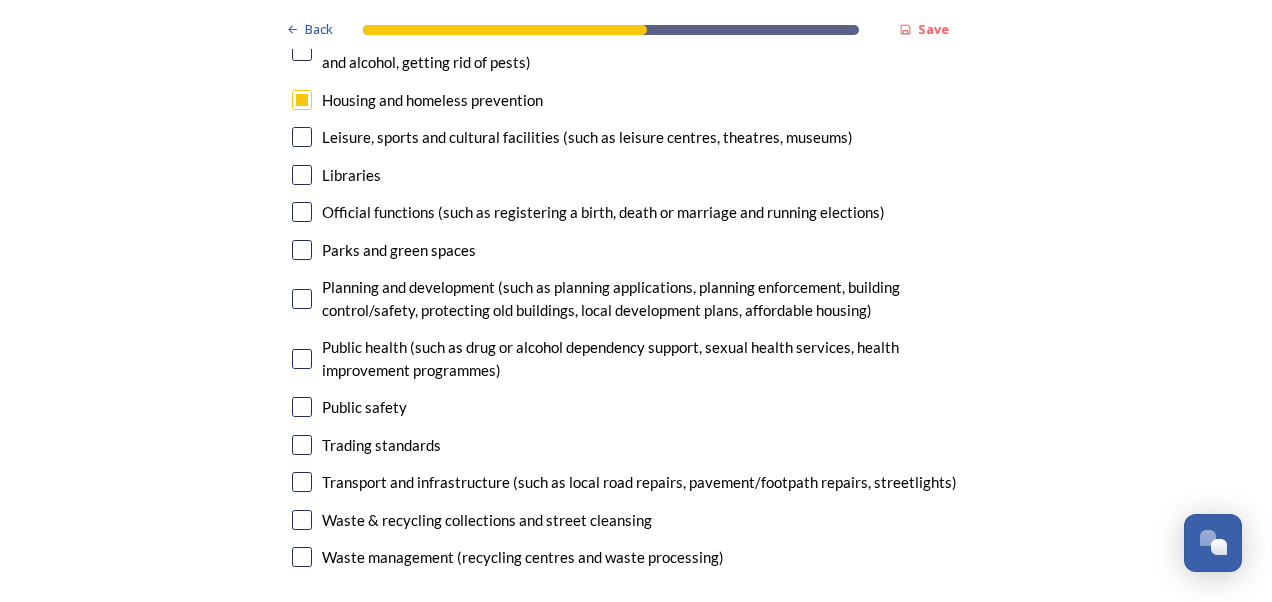 scroll, scrollTop: 4973, scrollLeft: 0, axis: vertical 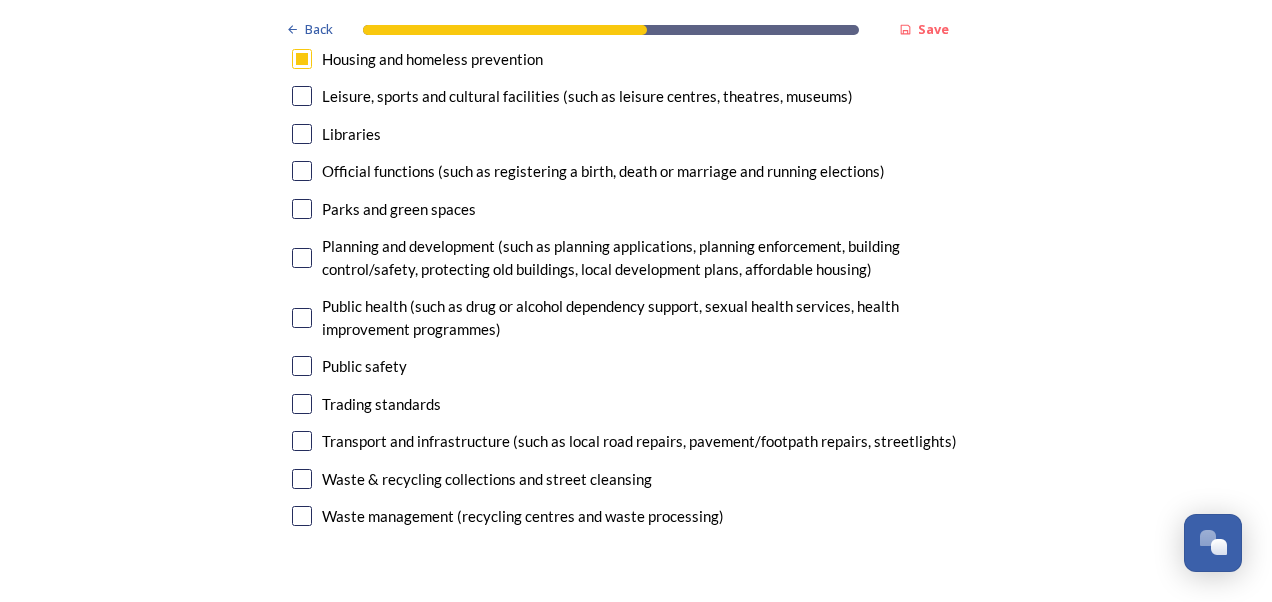 click on "Waste & recycling collections and street cleansing" at bounding box center (487, 479) 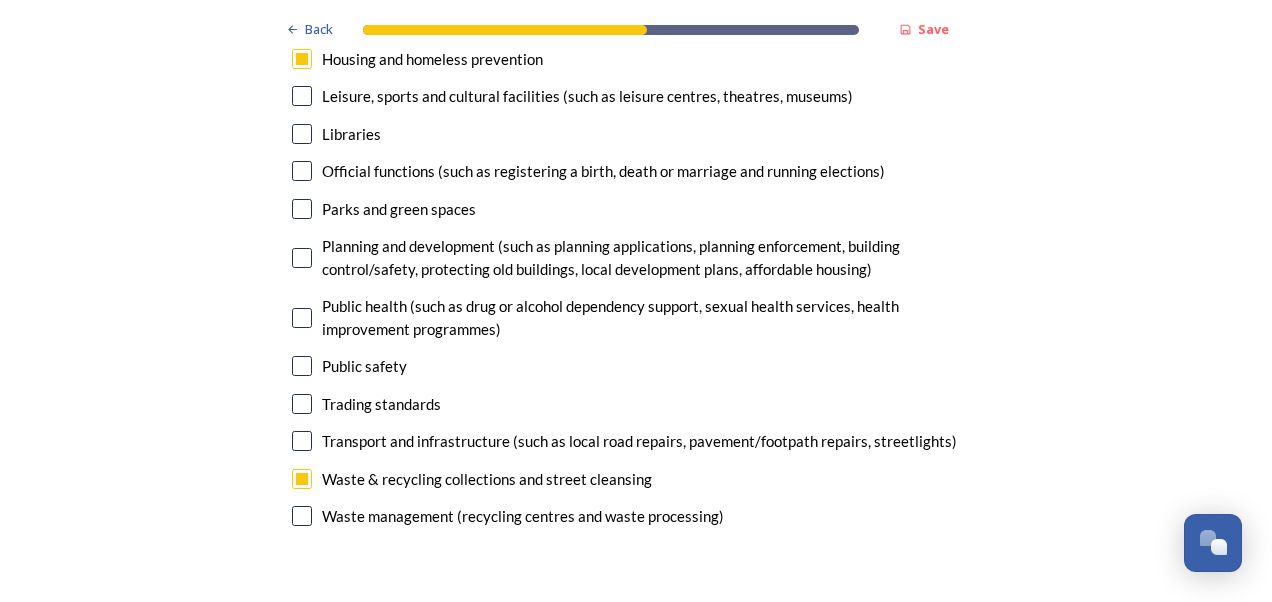 checkbox on "true" 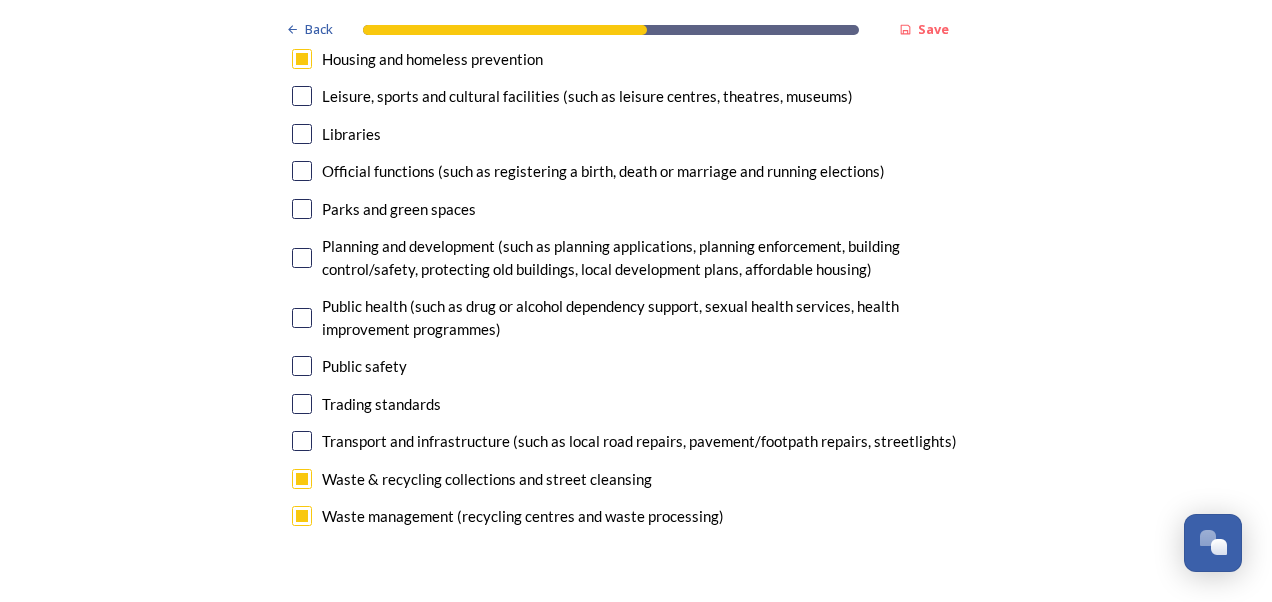 checkbox on "true" 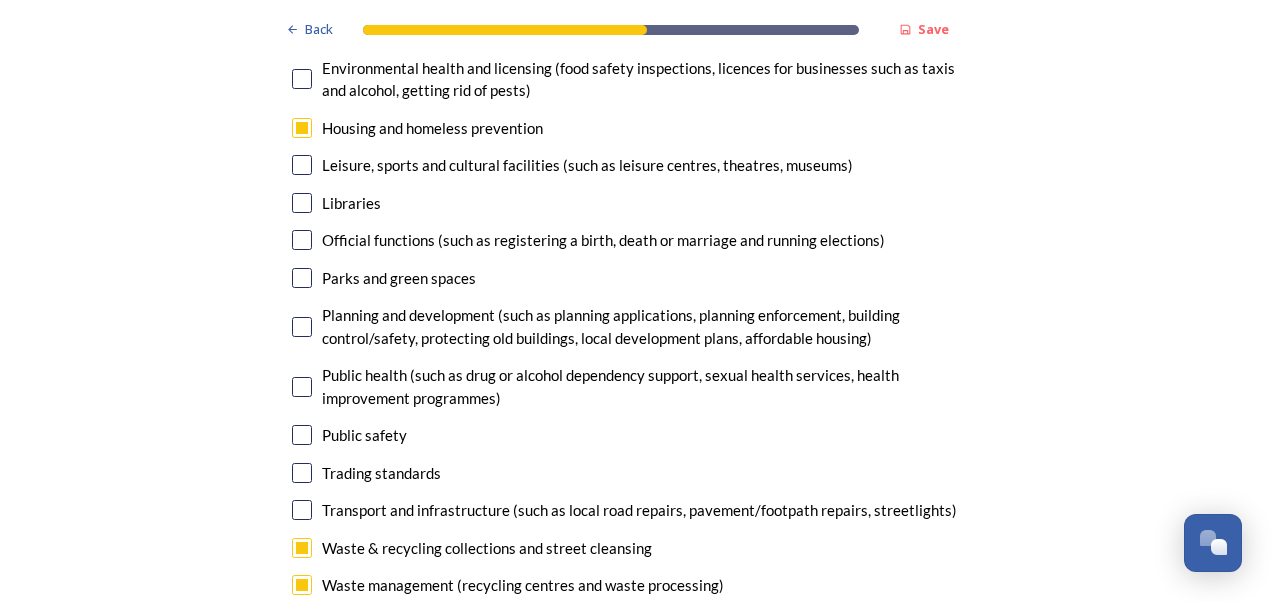 scroll, scrollTop: 4873, scrollLeft: 0, axis: vertical 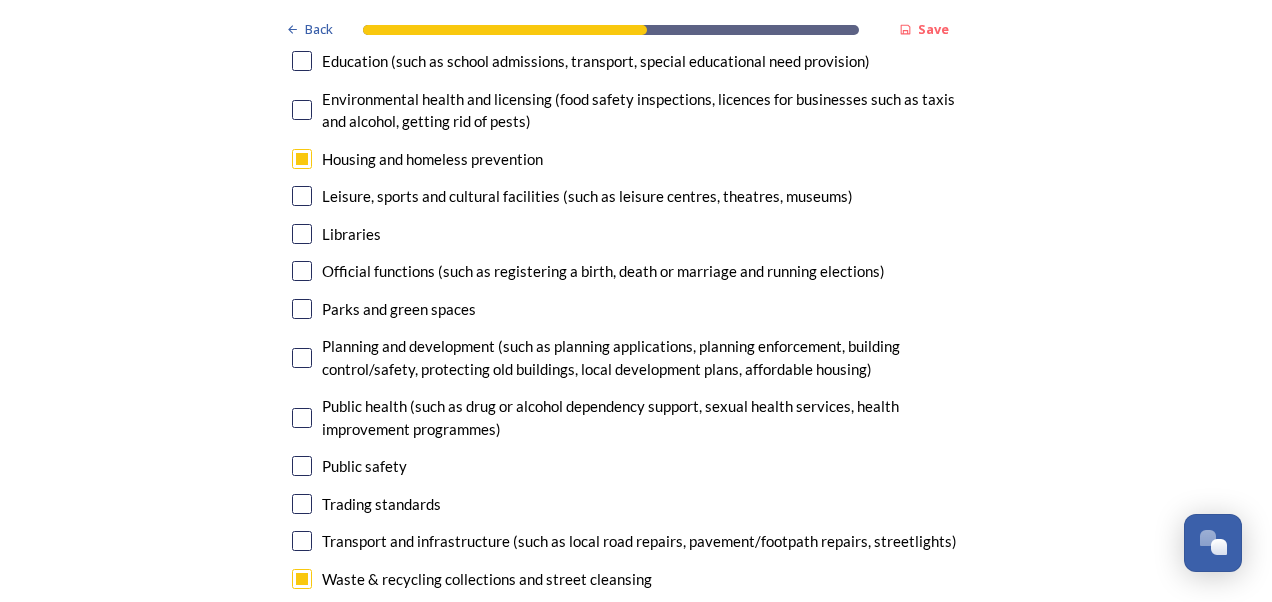 click at bounding box center (302, 358) 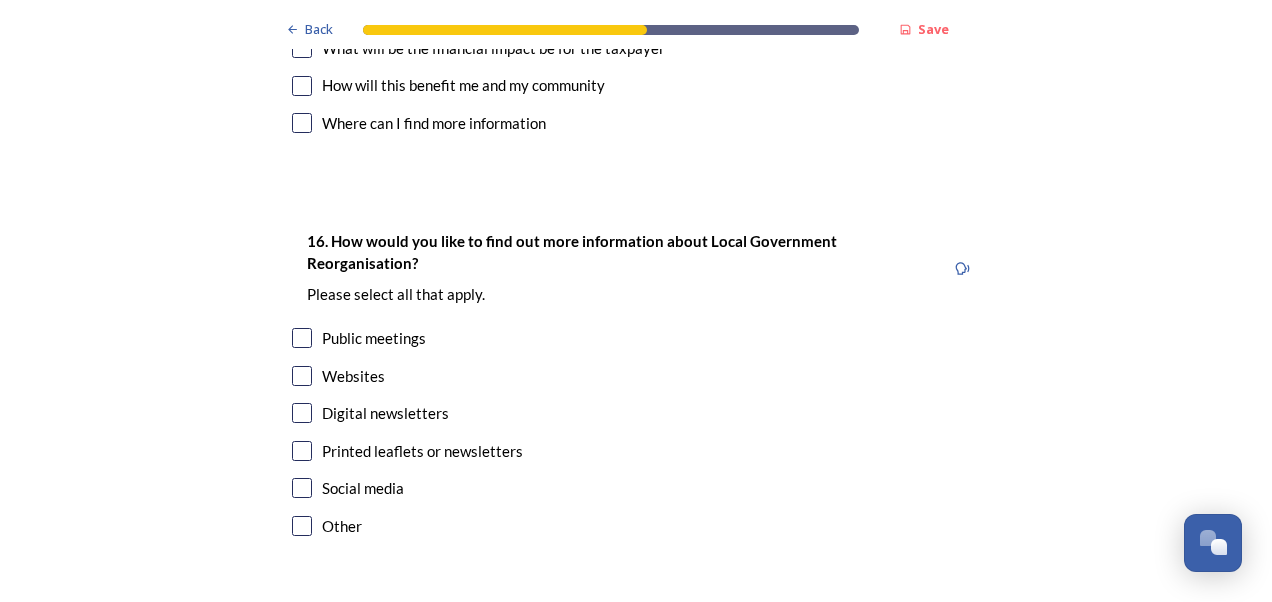 scroll, scrollTop: 5973, scrollLeft: 0, axis: vertical 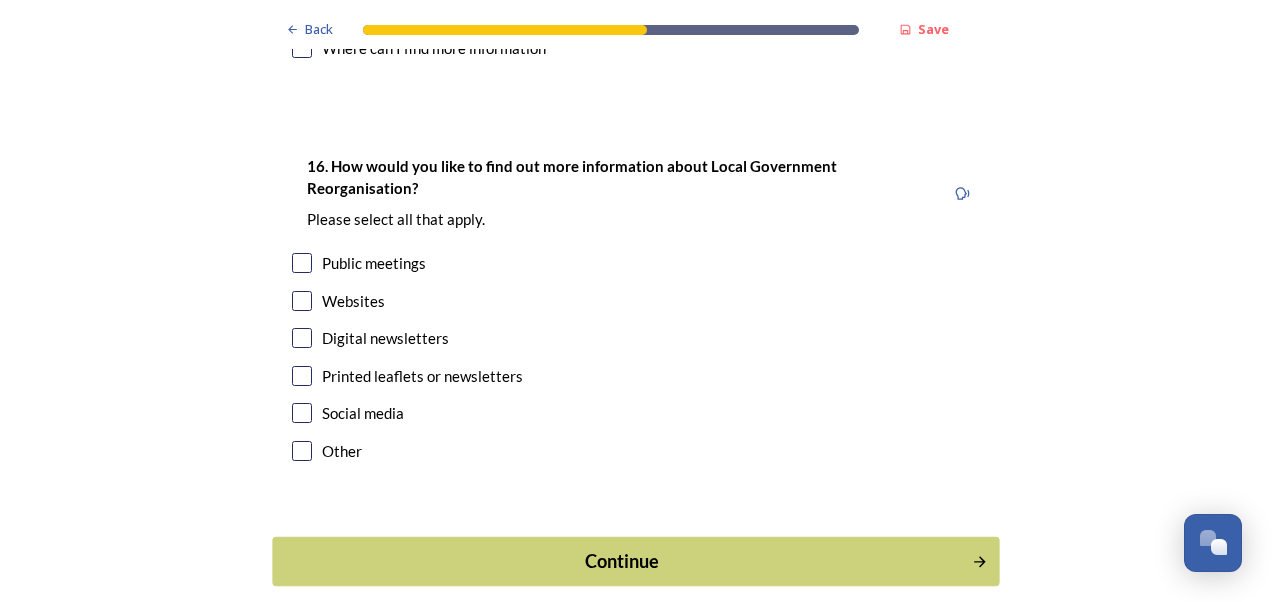 click on "Continue" at bounding box center (622, 561) 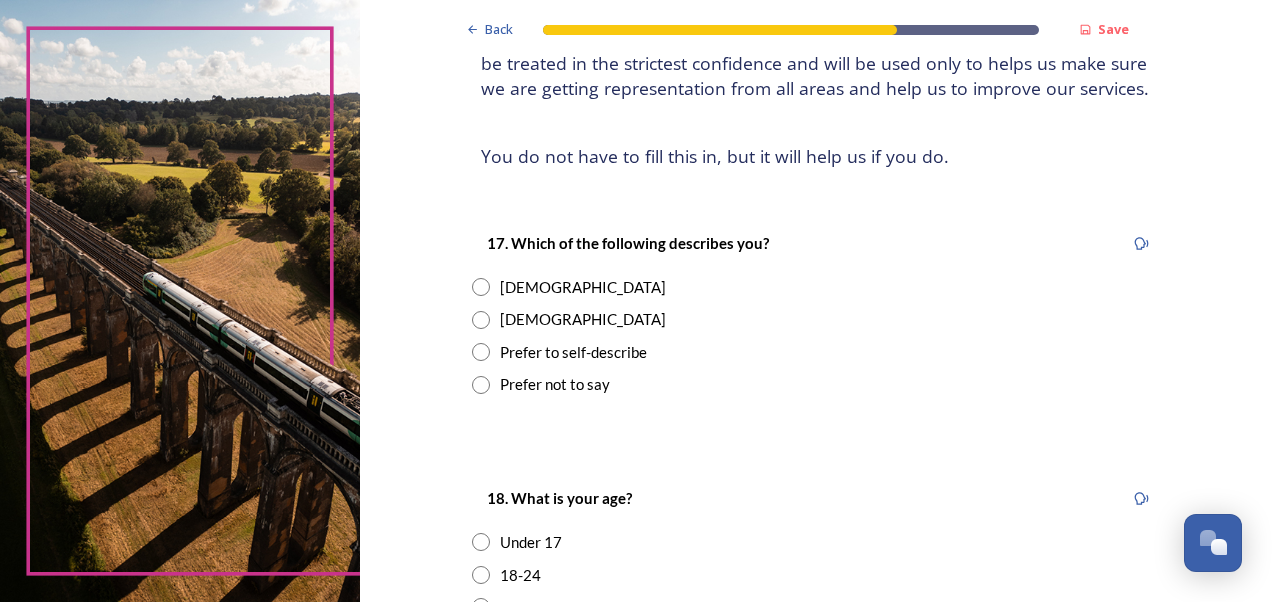 scroll, scrollTop: 200, scrollLeft: 0, axis: vertical 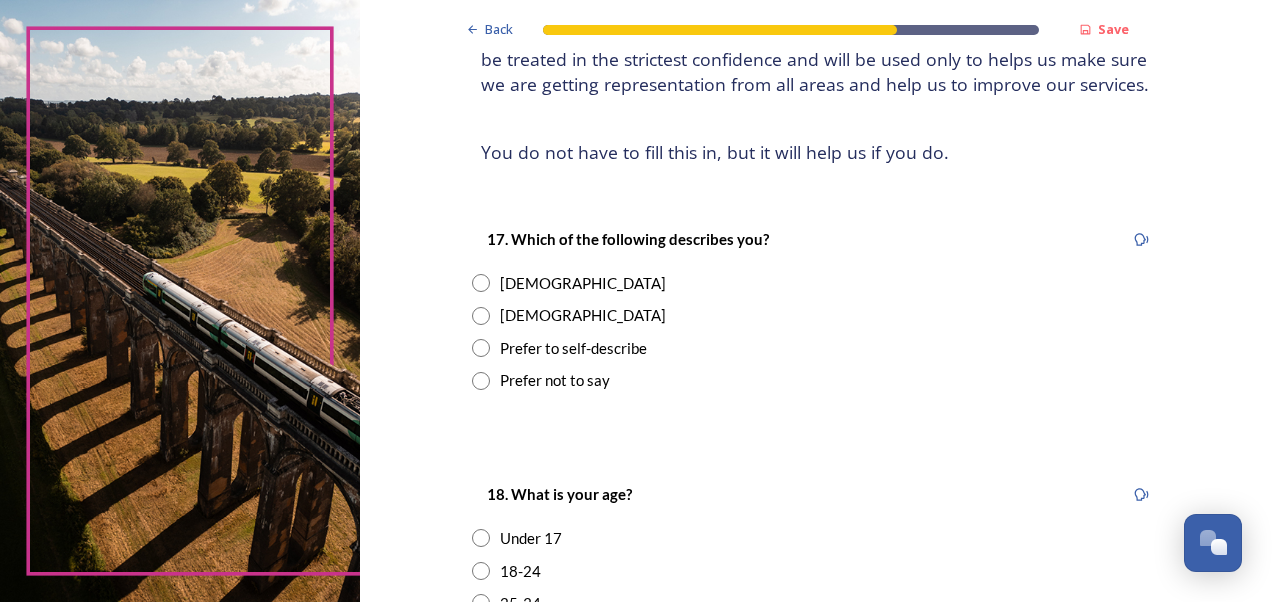 click on "[DEMOGRAPHIC_DATA]" at bounding box center [583, 315] 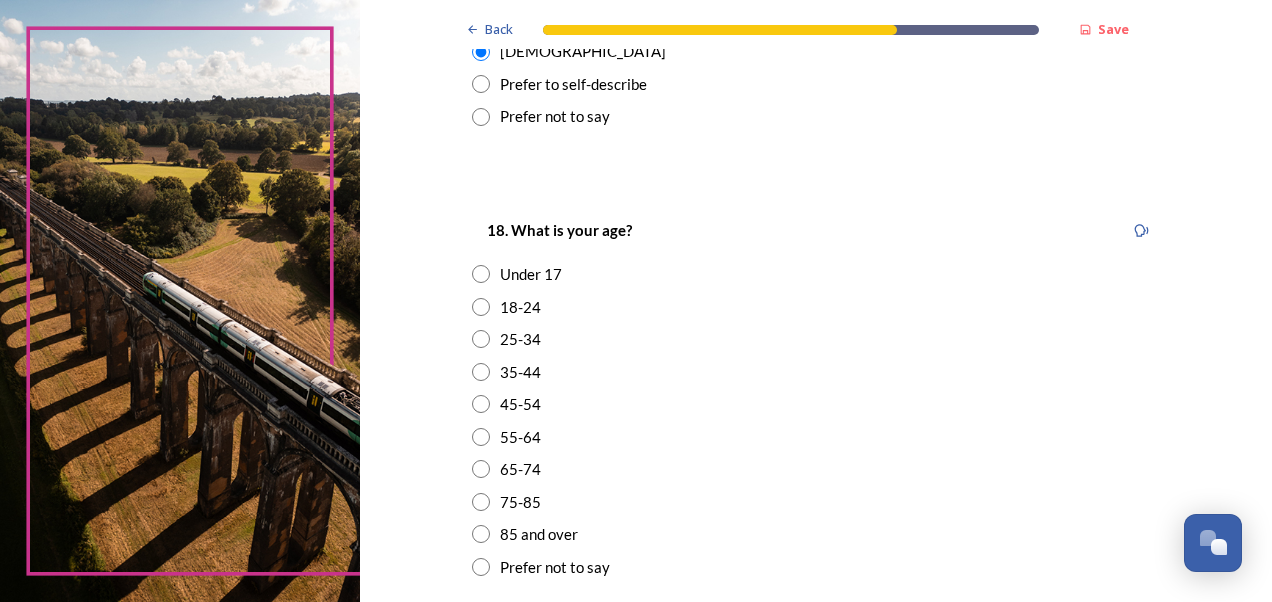 scroll, scrollTop: 500, scrollLeft: 0, axis: vertical 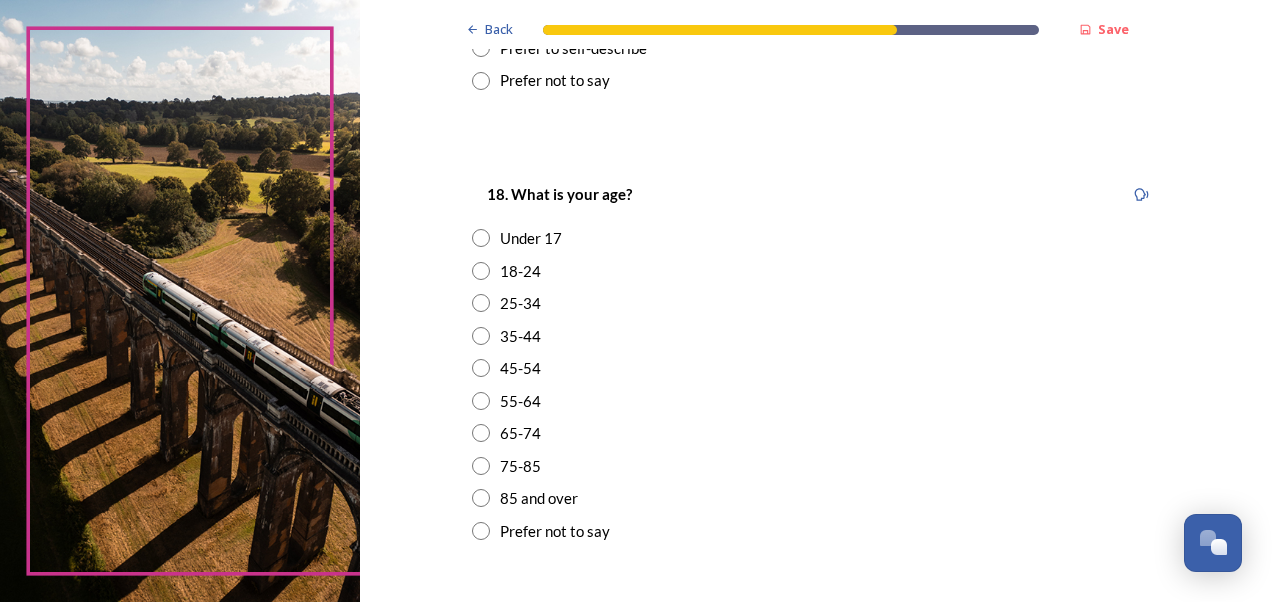 click on "55-64" at bounding box center [520, 401] 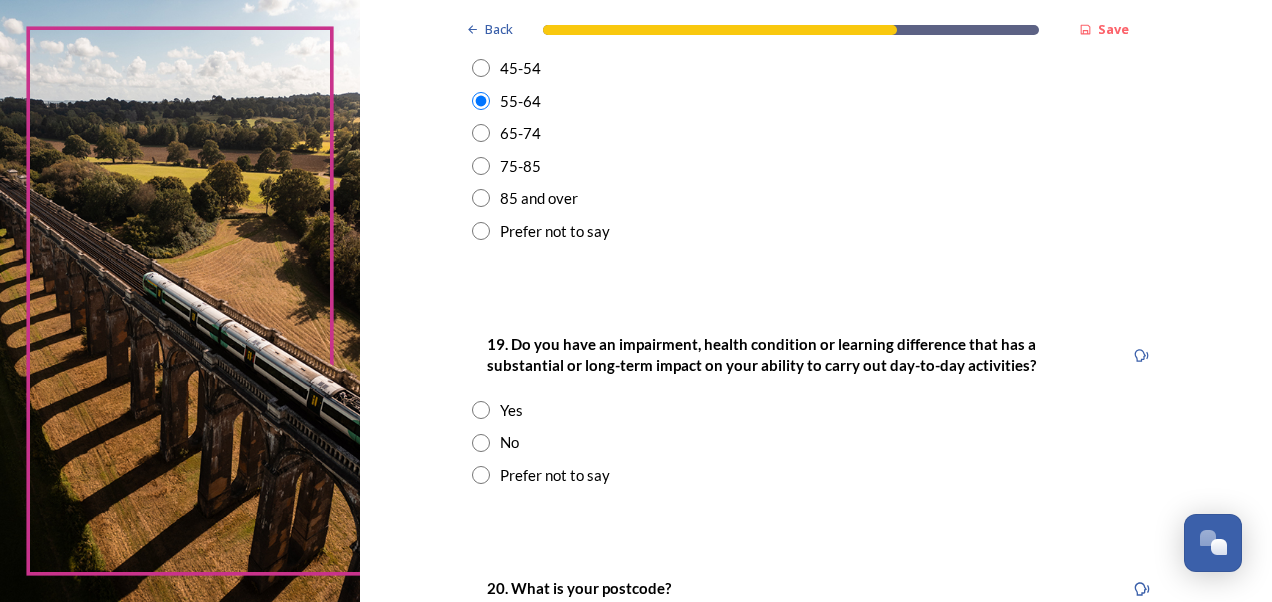 scroll, scrollTop: 900, scrollLeft: 0, axis: vertical 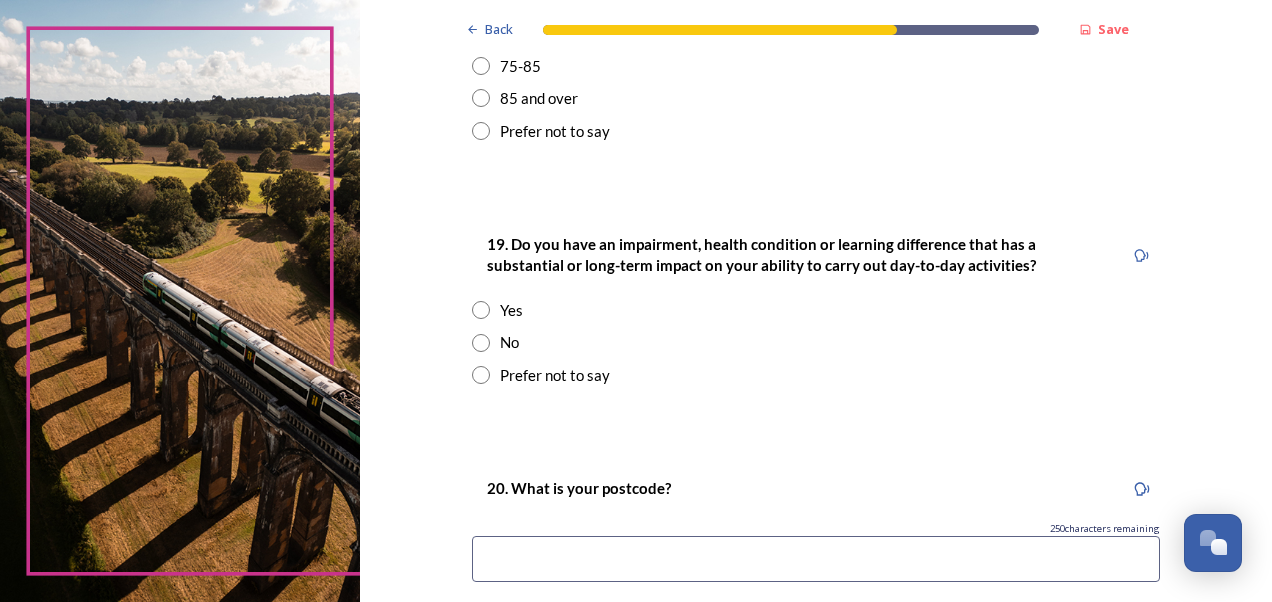 click on "No" at bounding box center [816, 342] 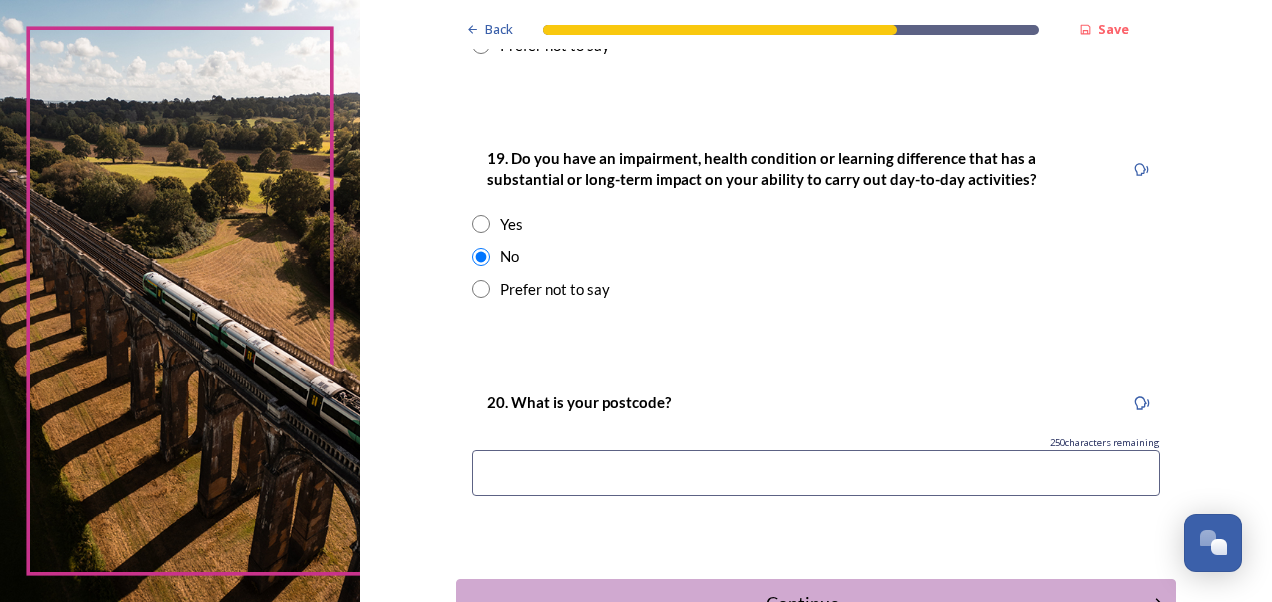 scroll, scrollTop: 1100, scrollLeft: 0, axis: vertical 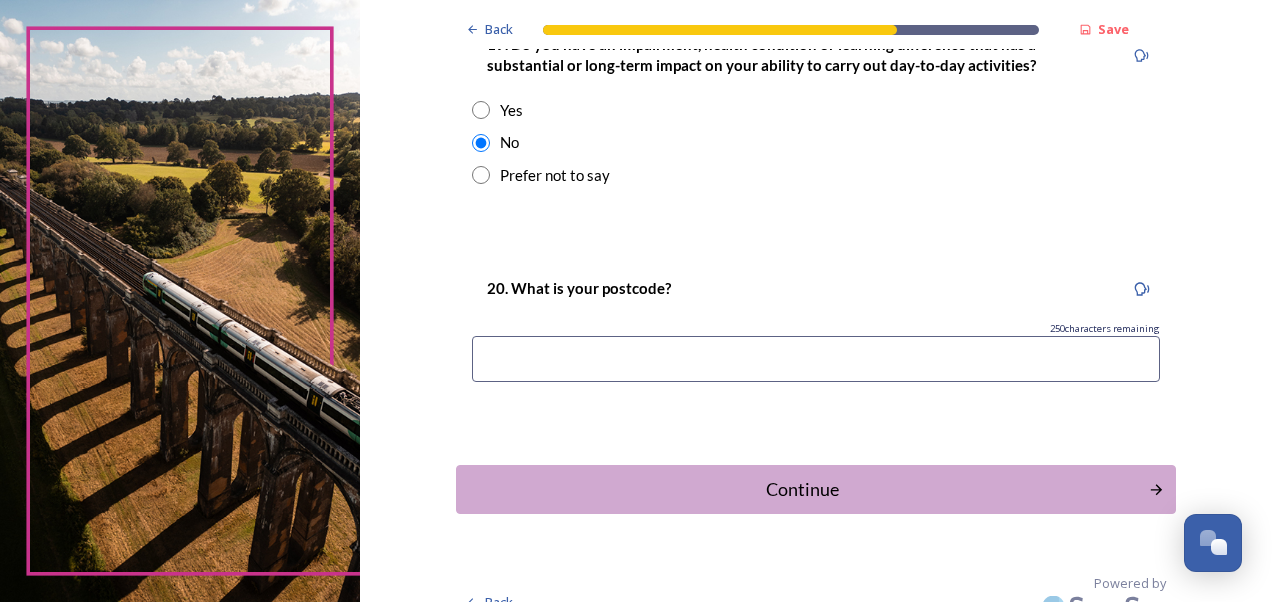 click at bounding box center [816, 359] 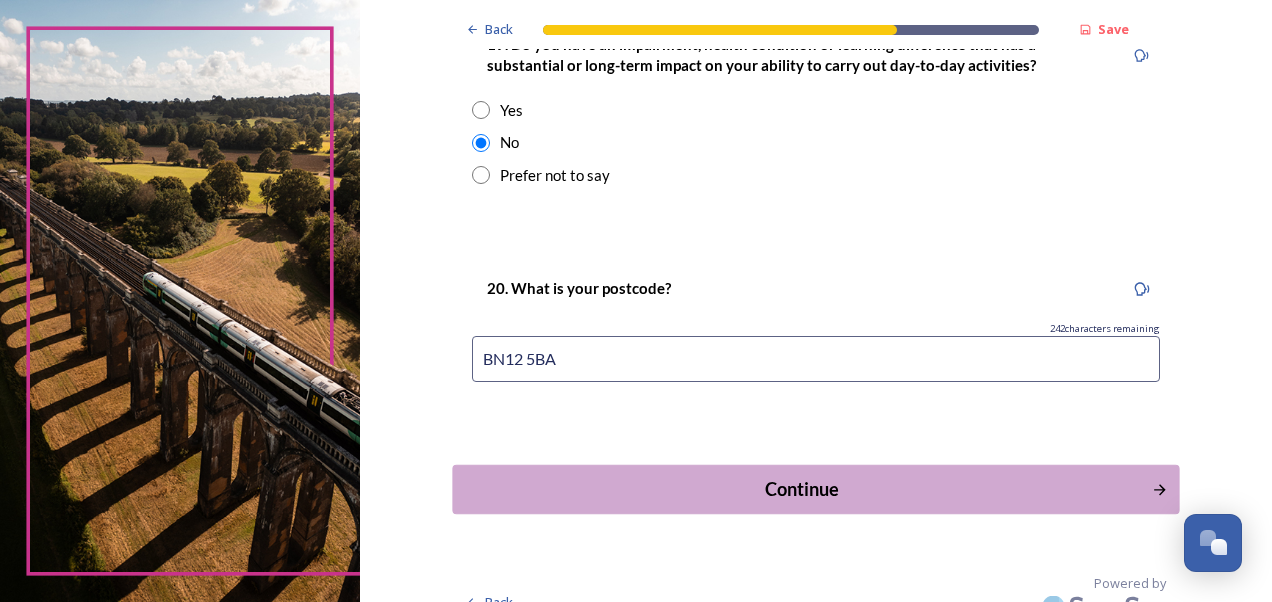 type on "BN12 5BA" 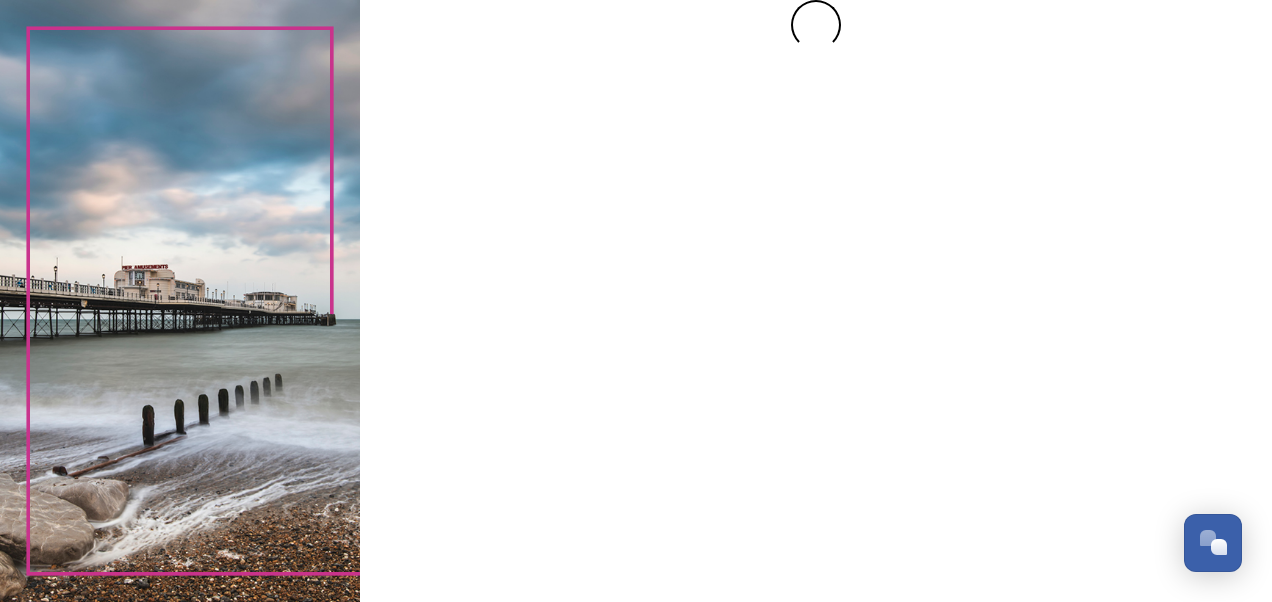 scroll, scrollTop: 0, scrollLeft: 0, axis: both 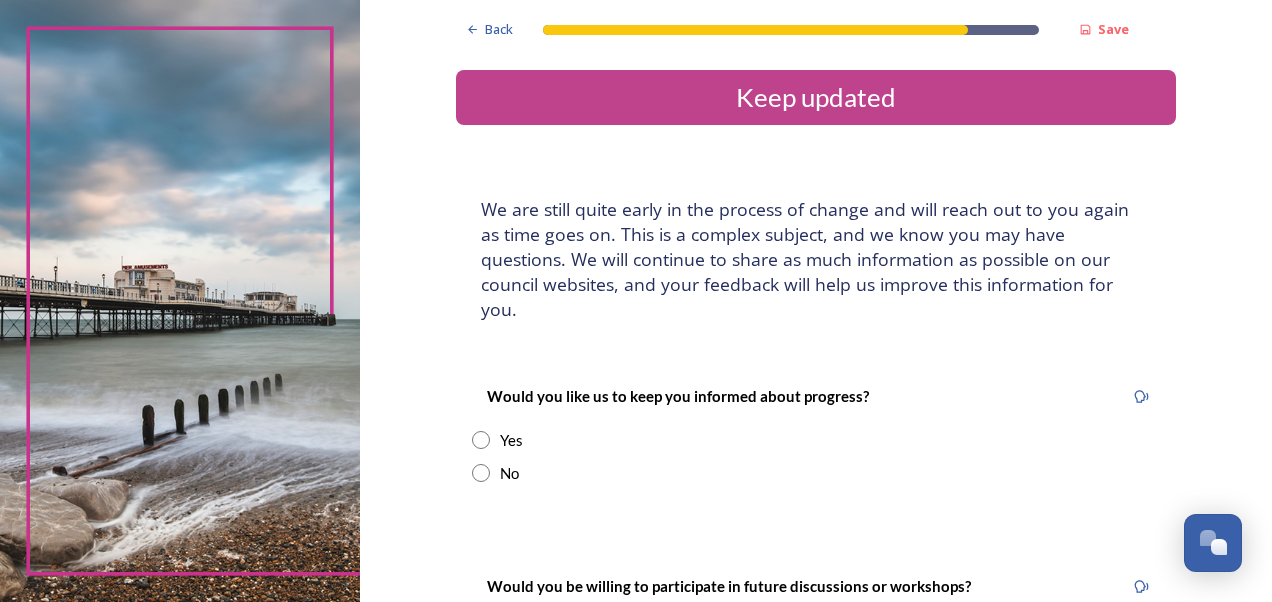 click on "No" at bounding box center (509, 473) 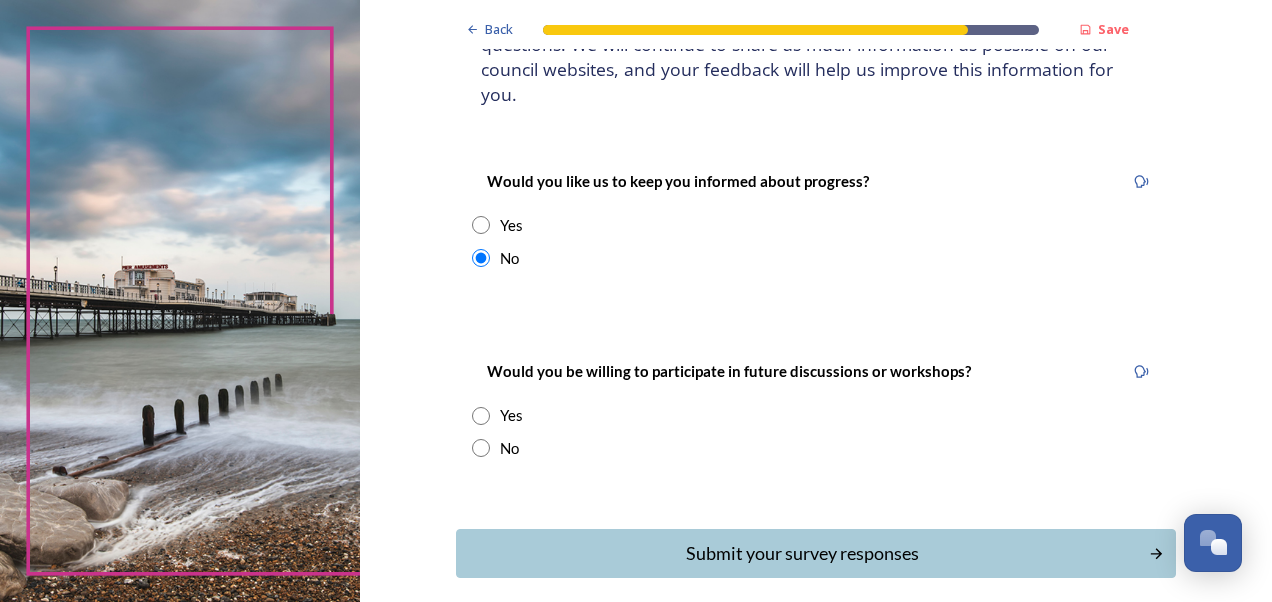 scroll, scrollTop: 282, scrollLeft: 0, axis: vertical 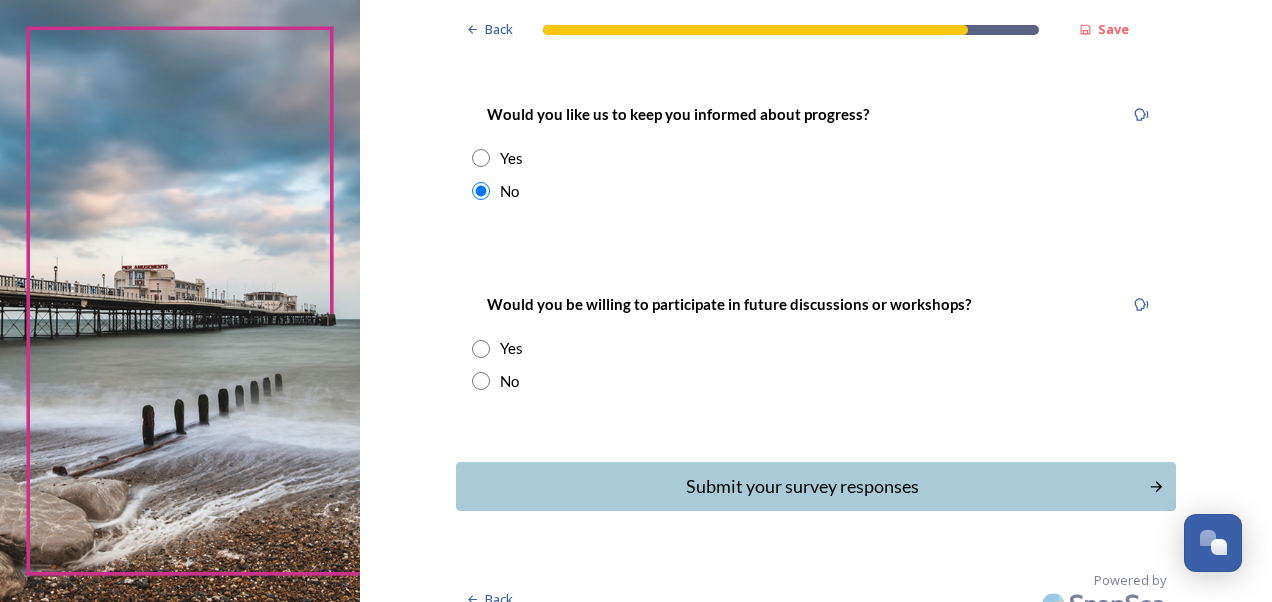 click on "No" at bounding box center (816, 381) 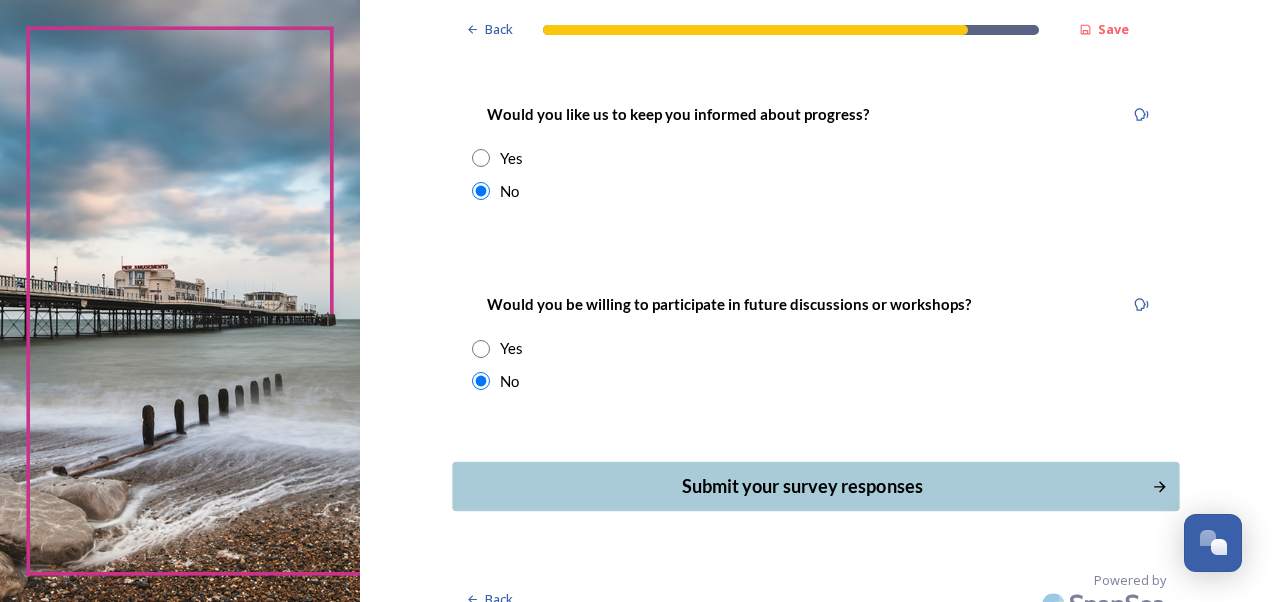 click on "Submit your survey responses" at bounding box center [801, 486] 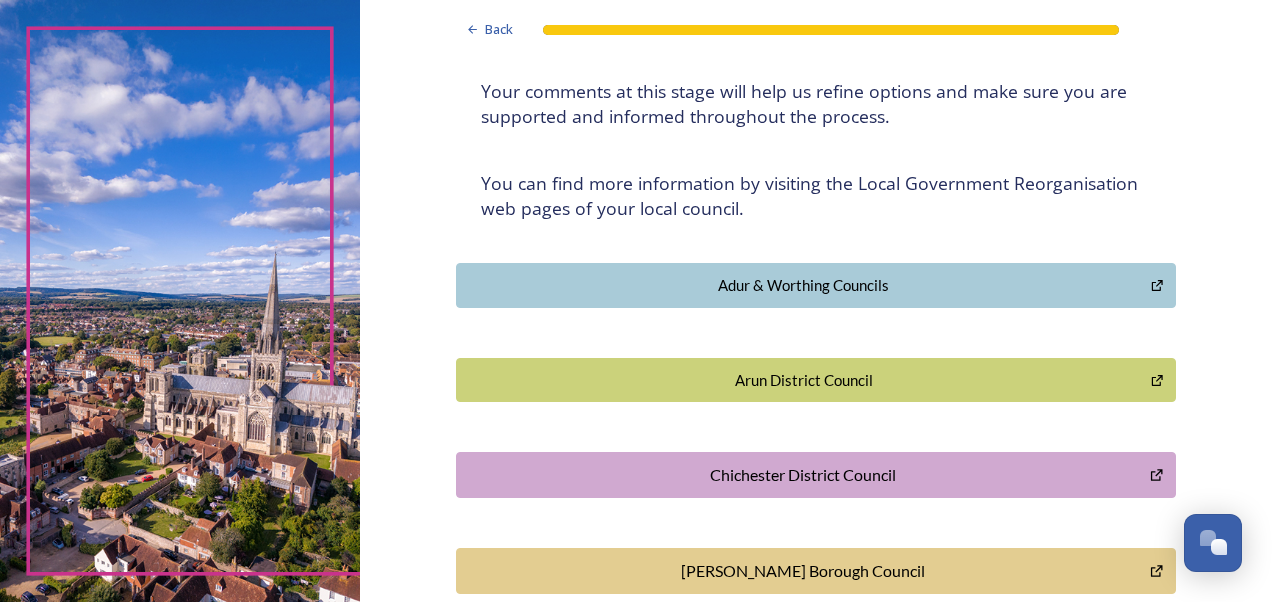 scroll, scrollTop: 300, scrollLeft: 0, axis: vertical 